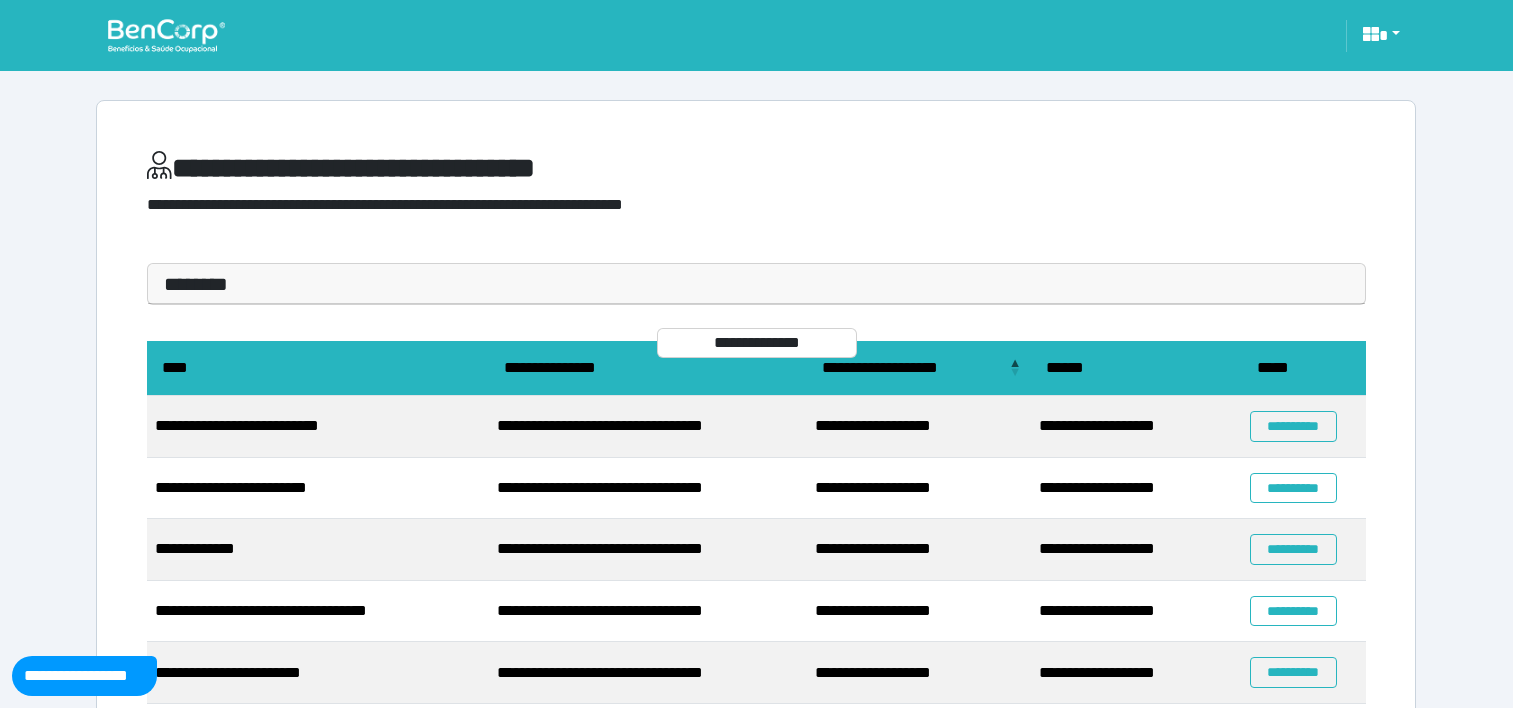 scroll, scrollTop: 0, scrollLeft: 0, axis: both 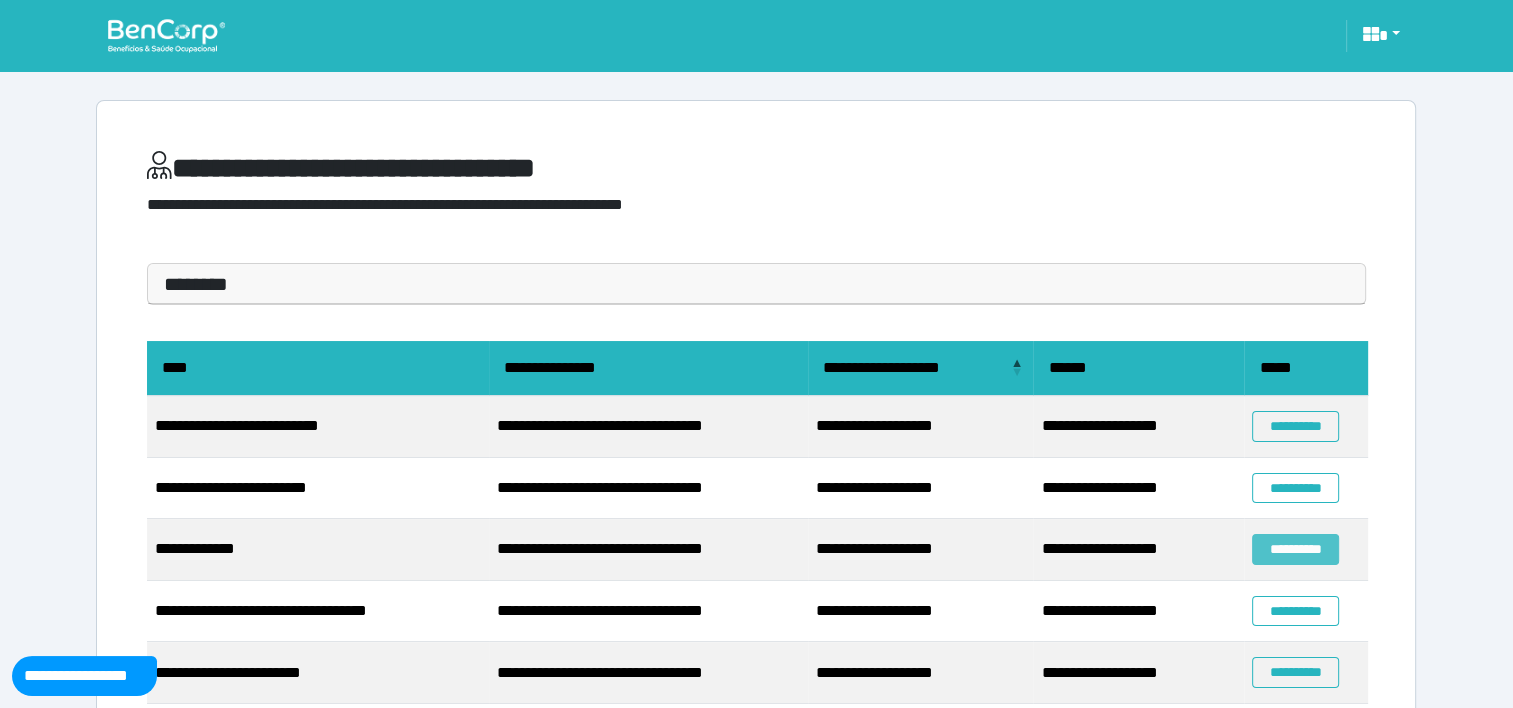 click on "**********" at bounding box center (1295, 549) 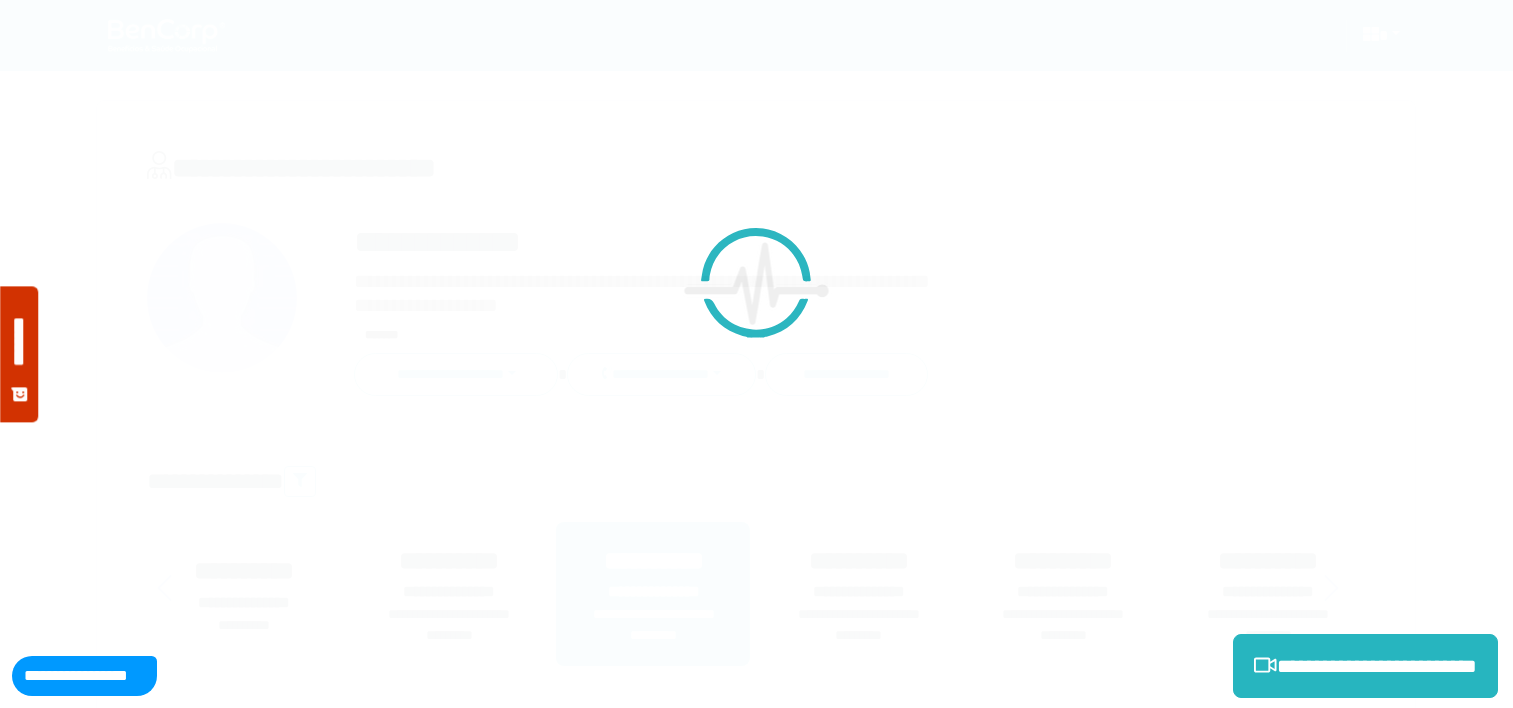 scroll, scrollTop: 0, scrollLeft: 0, axis: both 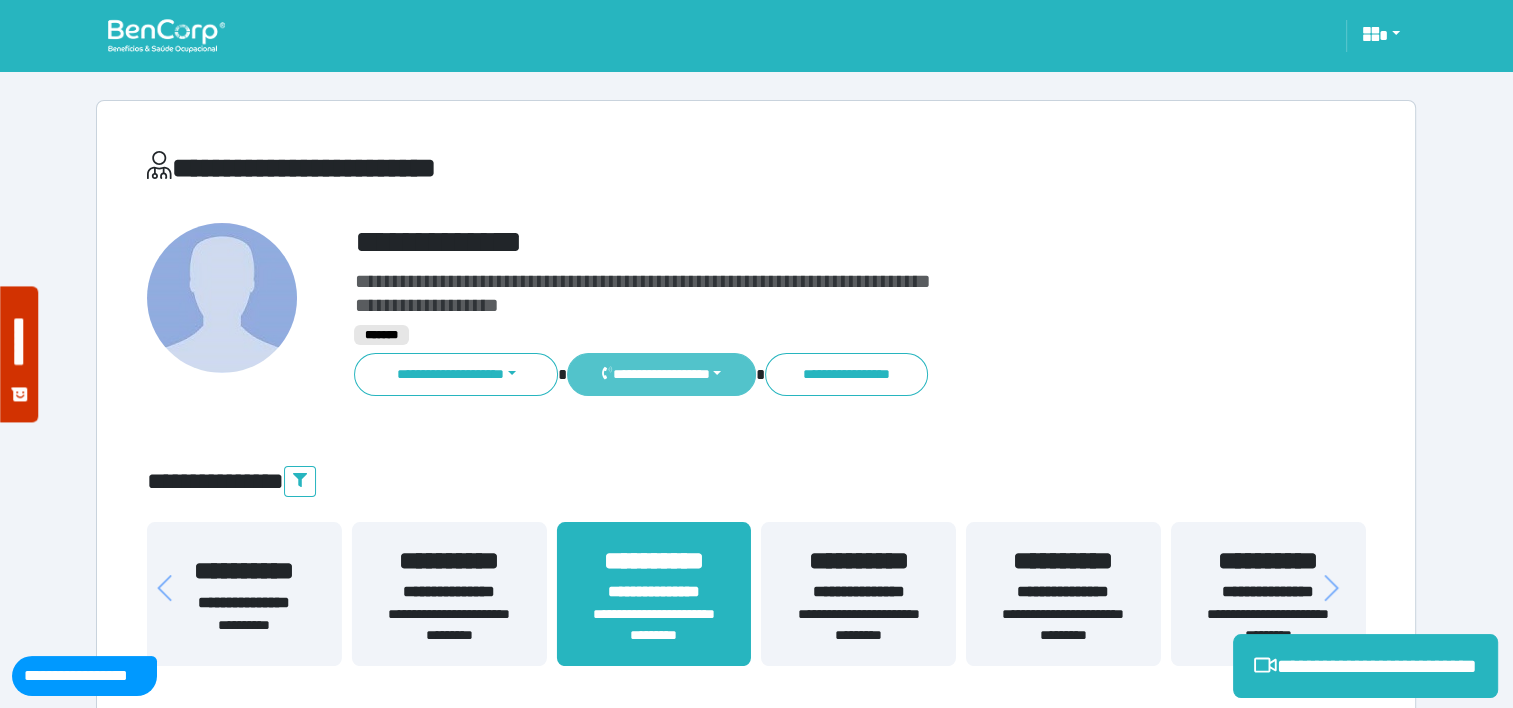 click on "**********" at bounding box center [661, 374] 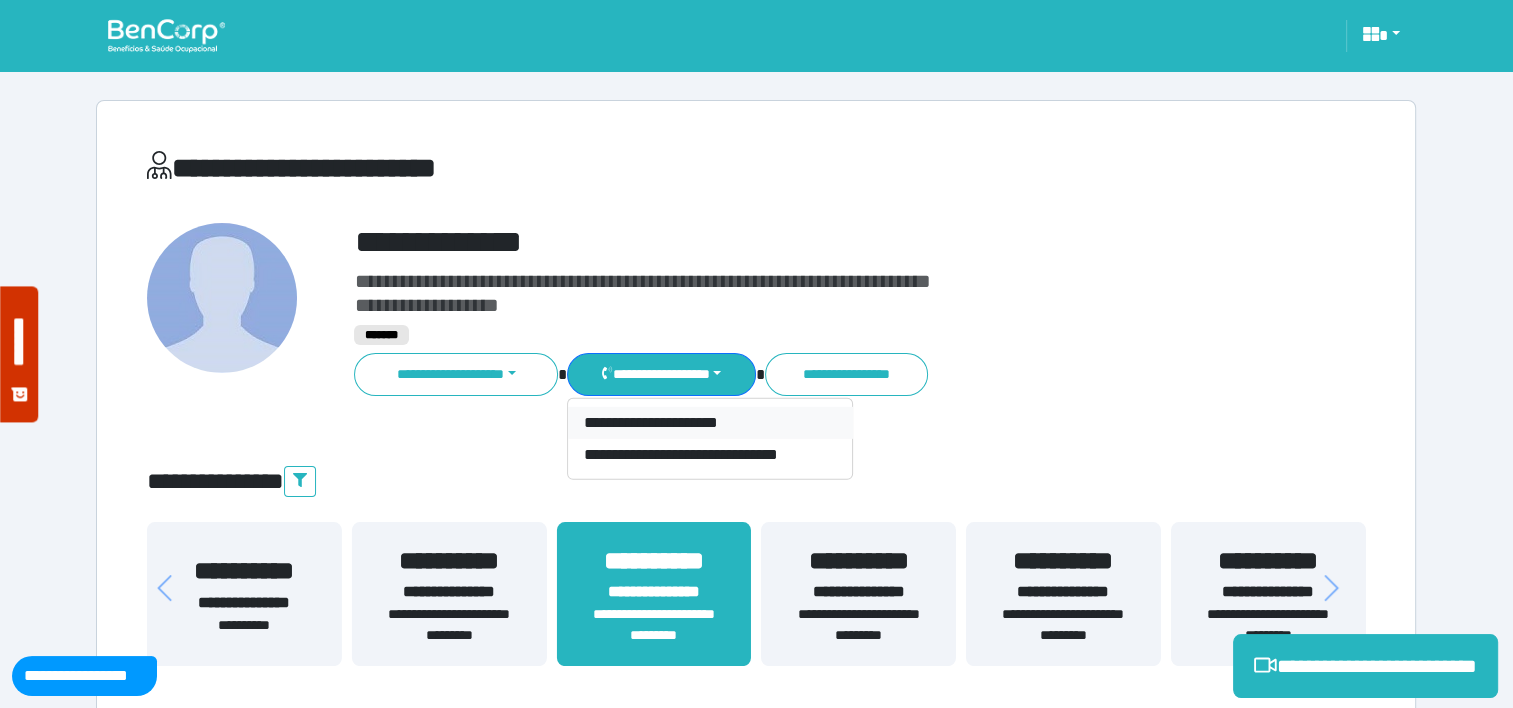 click on "**********" at bounding box center (710, 423) 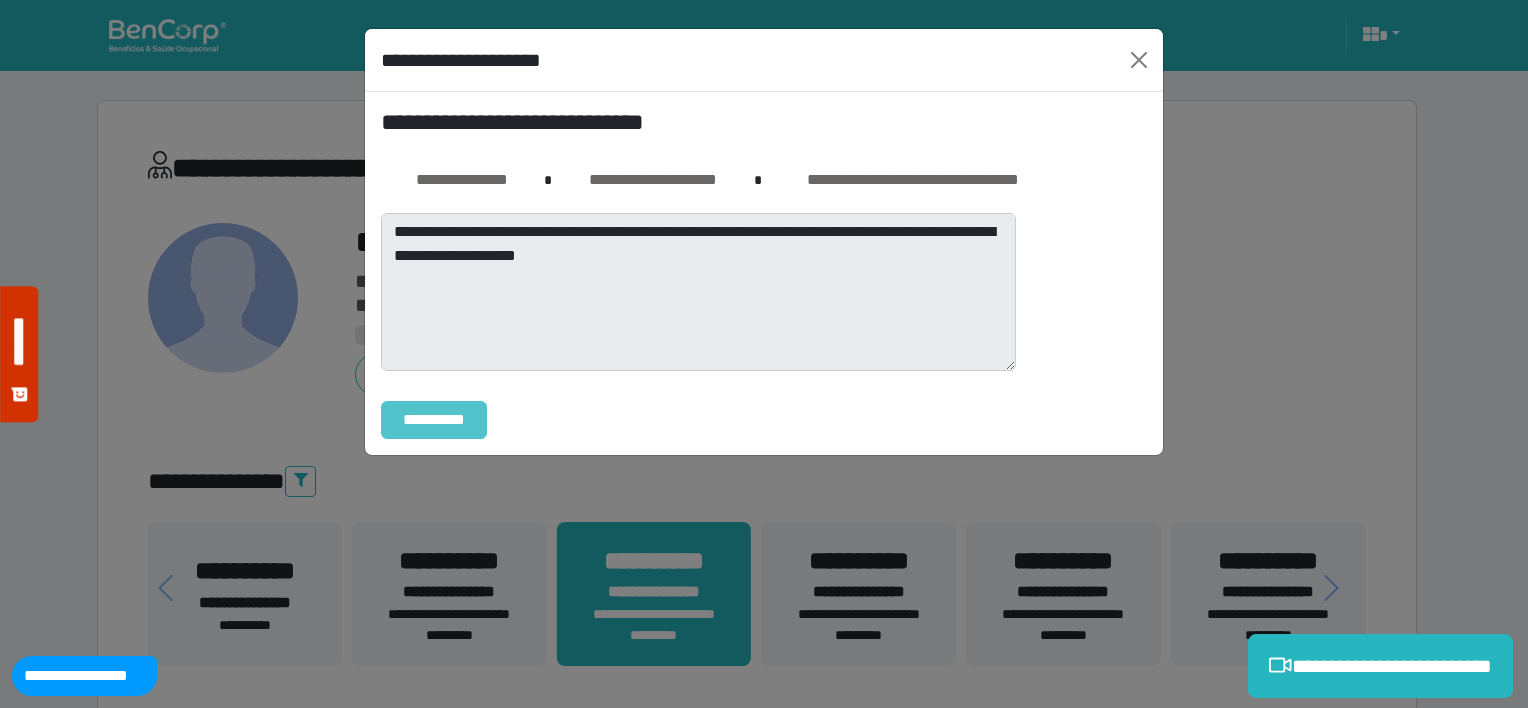 click on "**********" at bounding box center [434, 420] 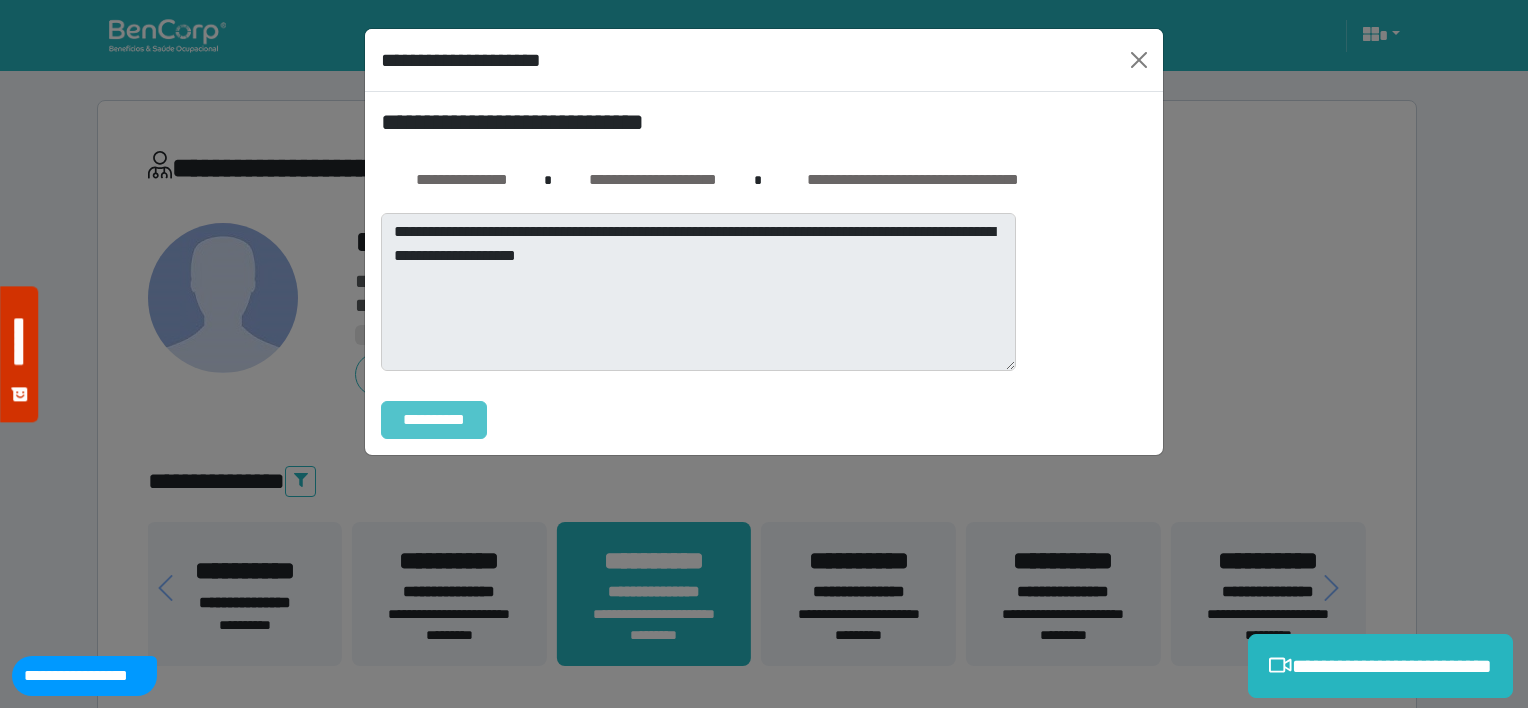 click on "**********" at bounding box center (434, 420) 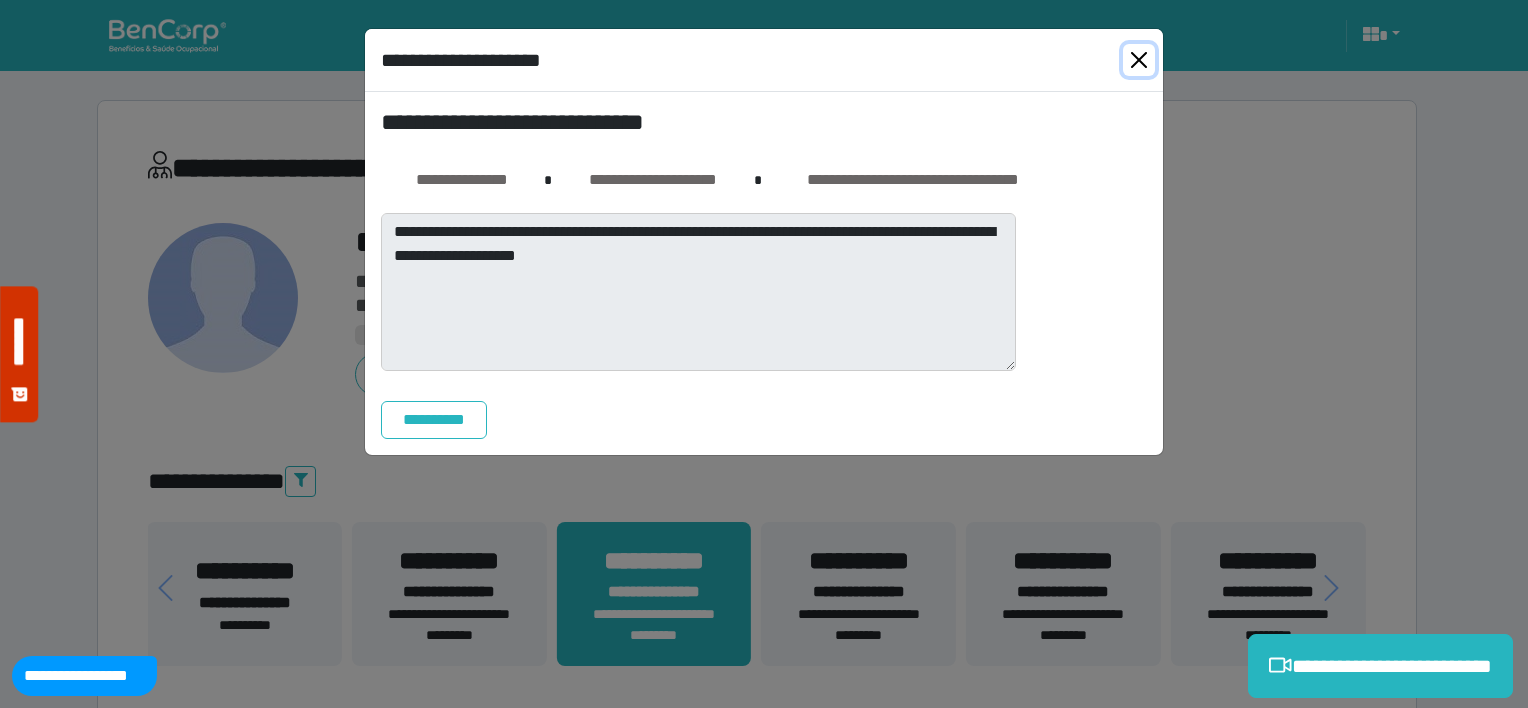 click at bounding box center (1139, 60) 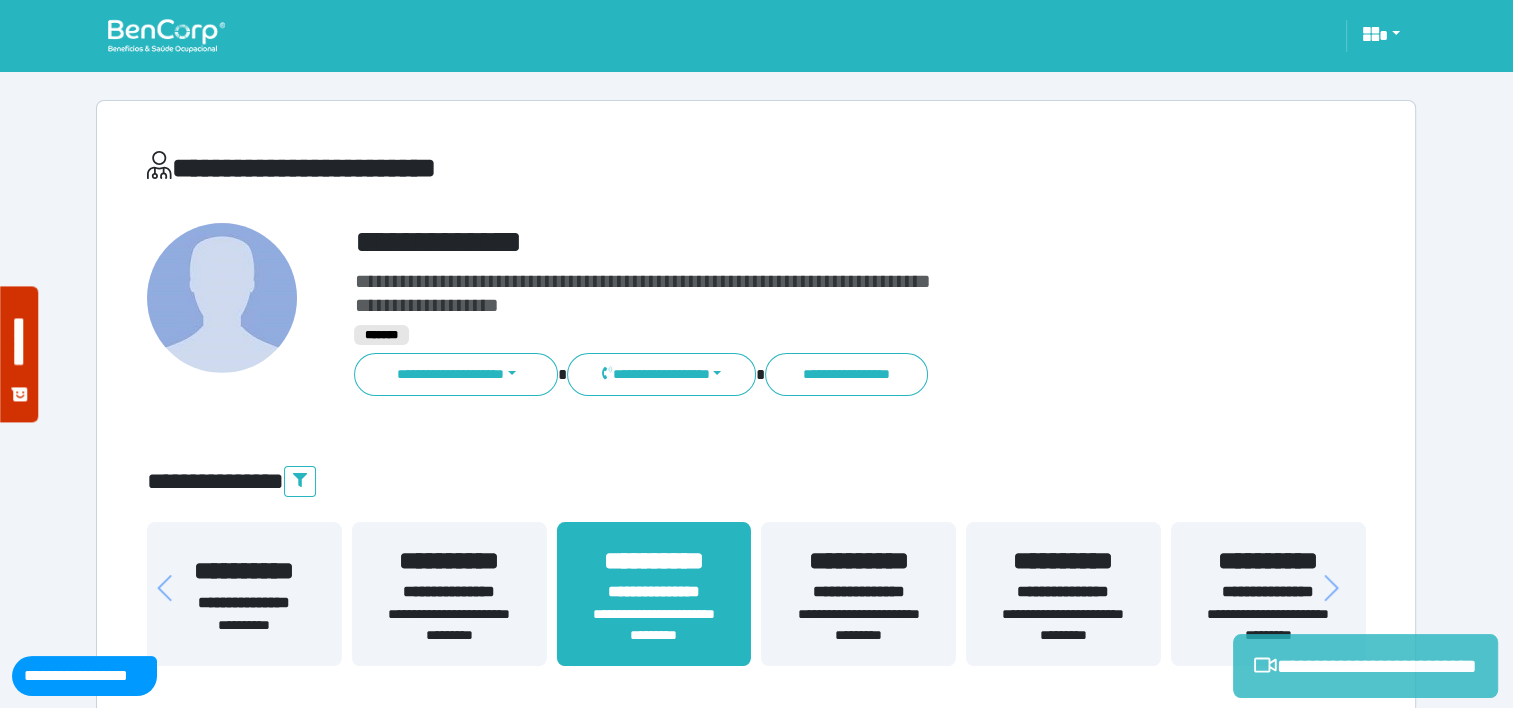 click on "**********" at bounding box center [1365, 666] 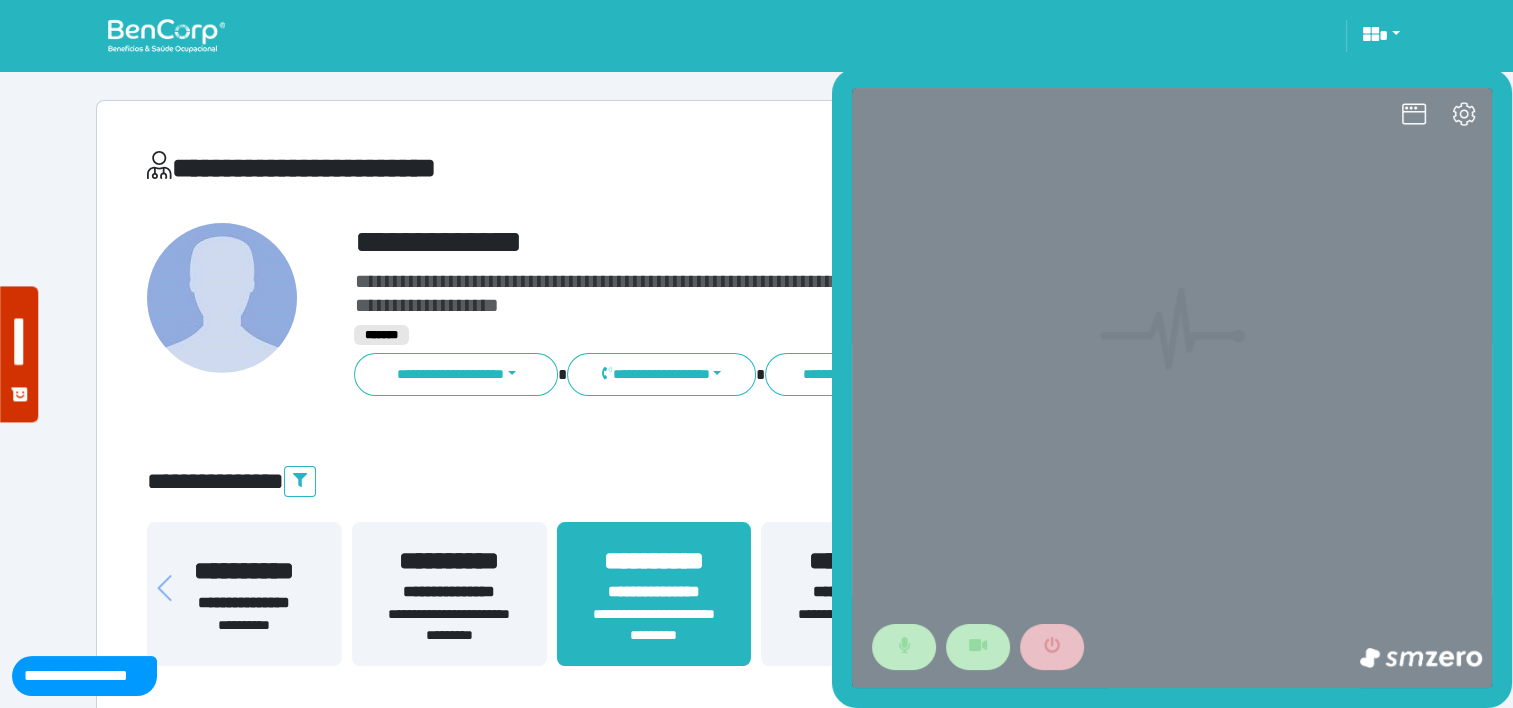 scroll, scrollTop: 0, scrollLeft: 0, axis: both 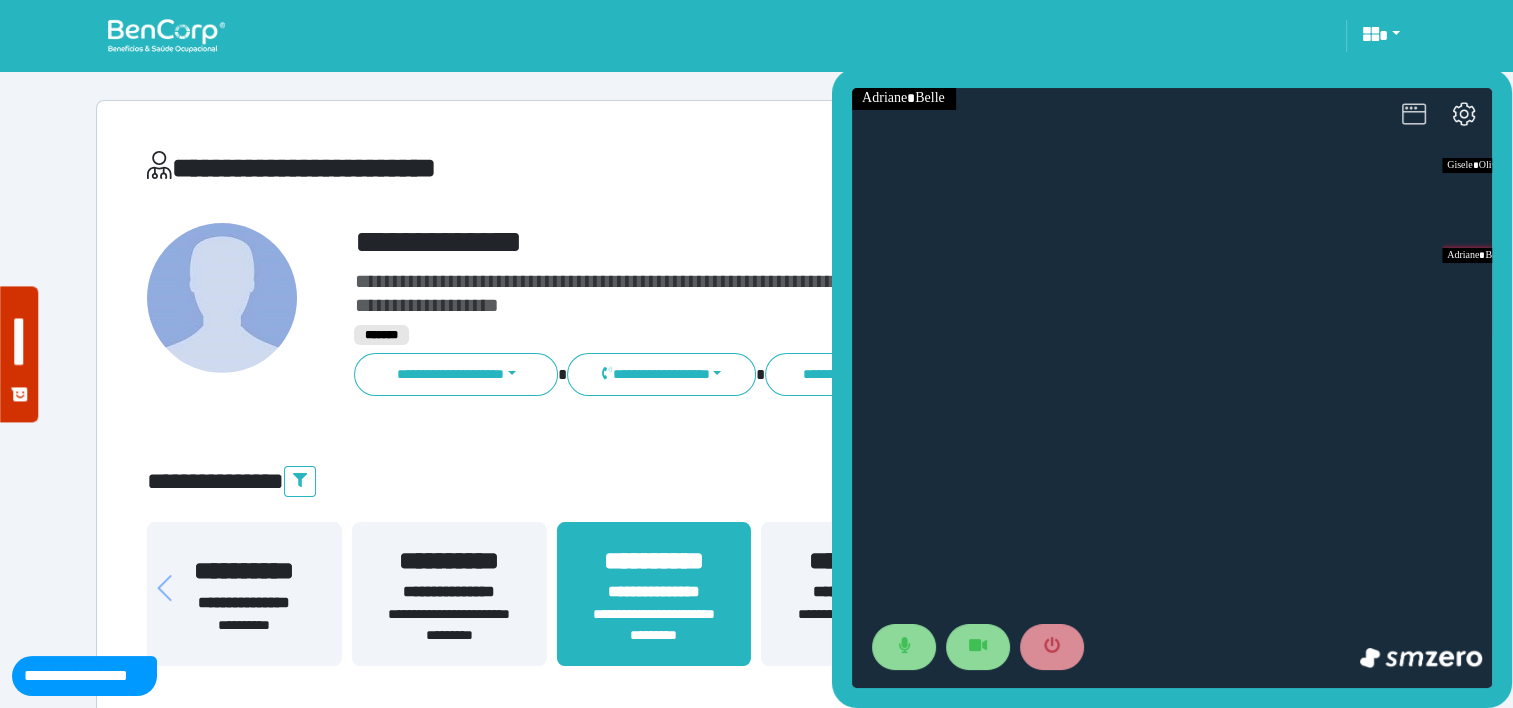 click 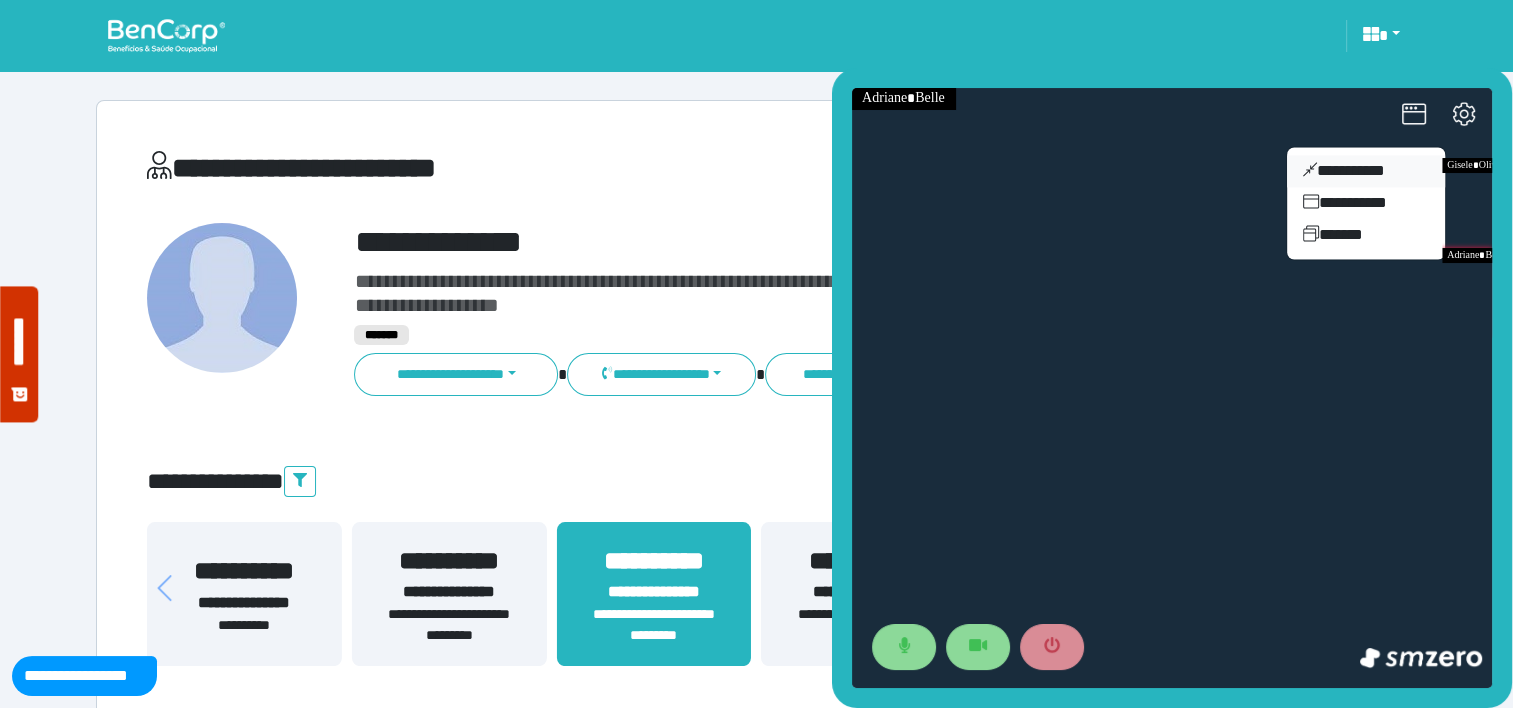 click on "**********" at bounding box center [1366, 171] 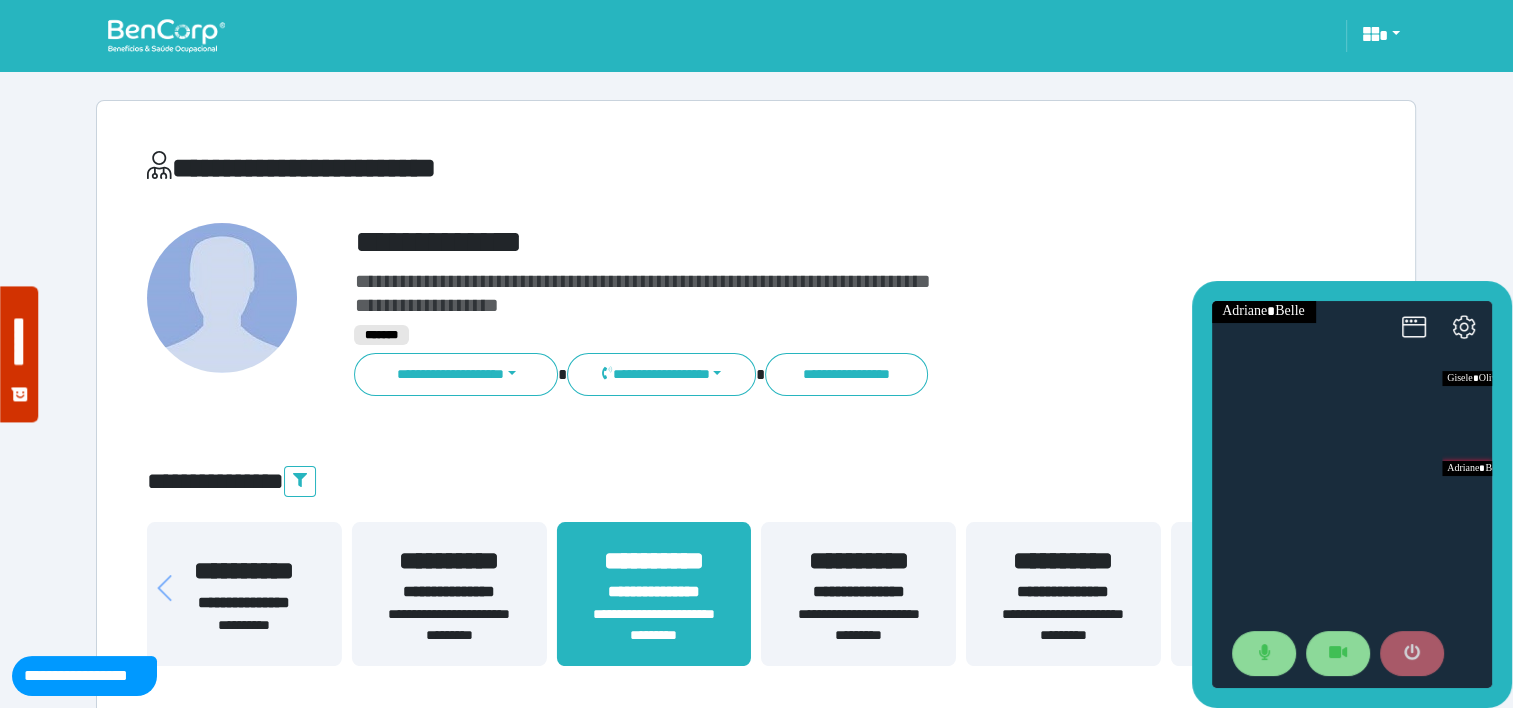 click at bounding box center (1412, 654) 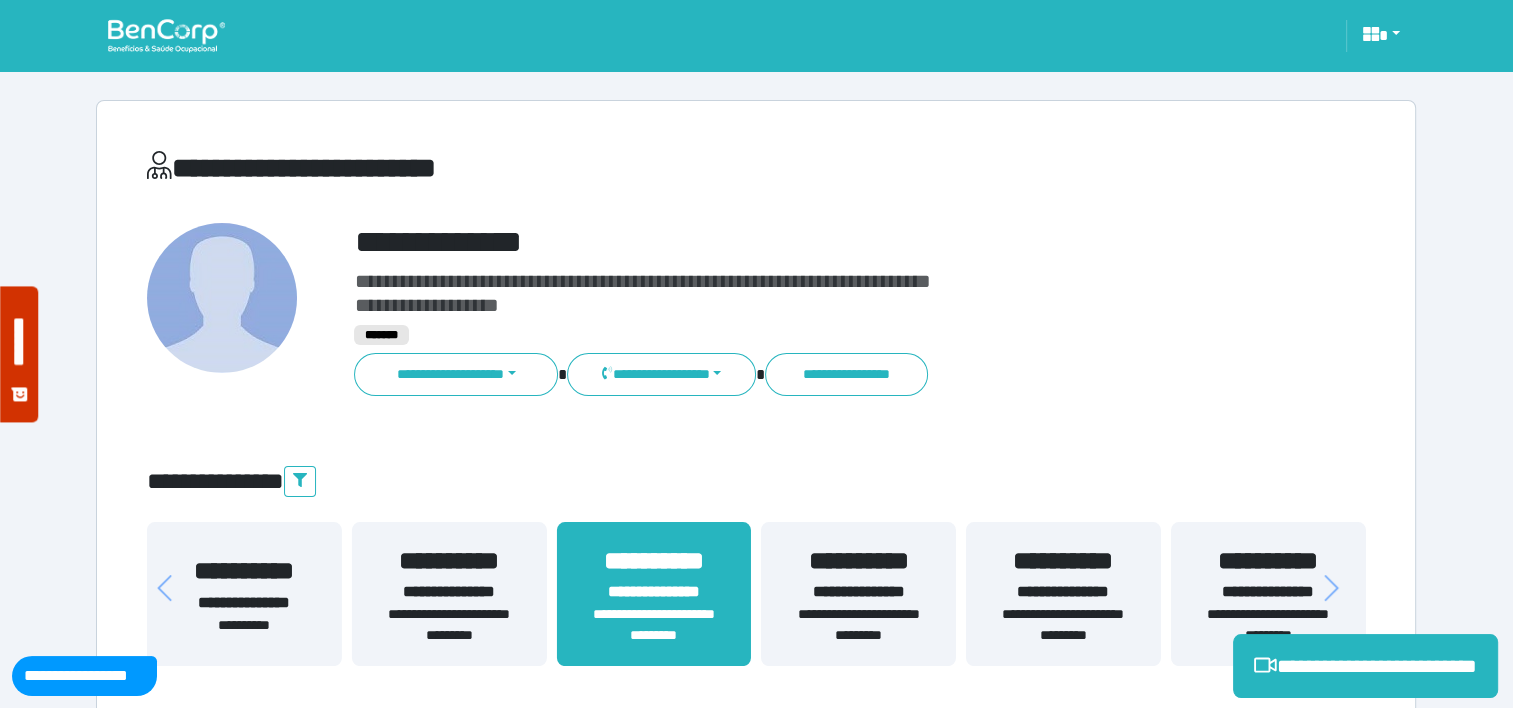 click at bounding box center [166, 35] 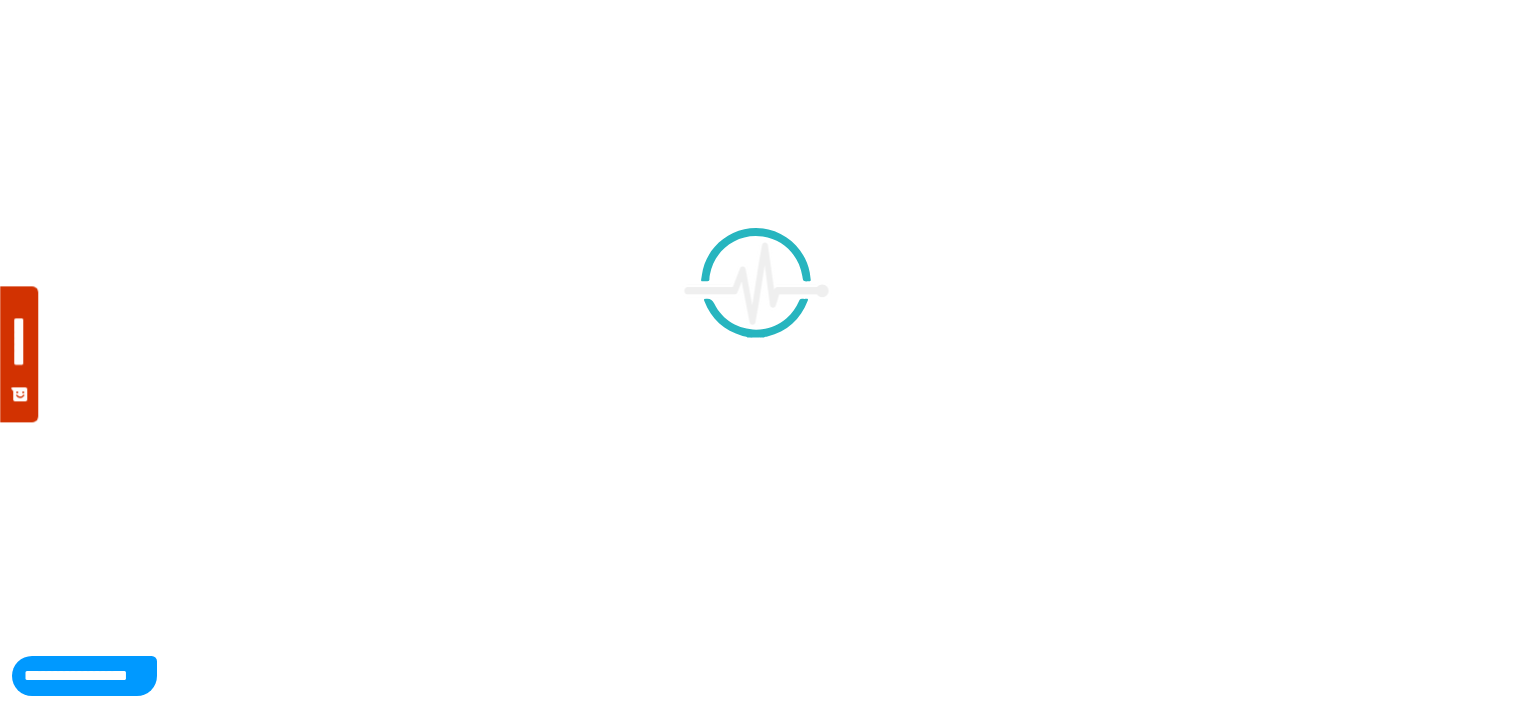 scroll, scrollTop: 0, scrollLeft: 0, axis: both 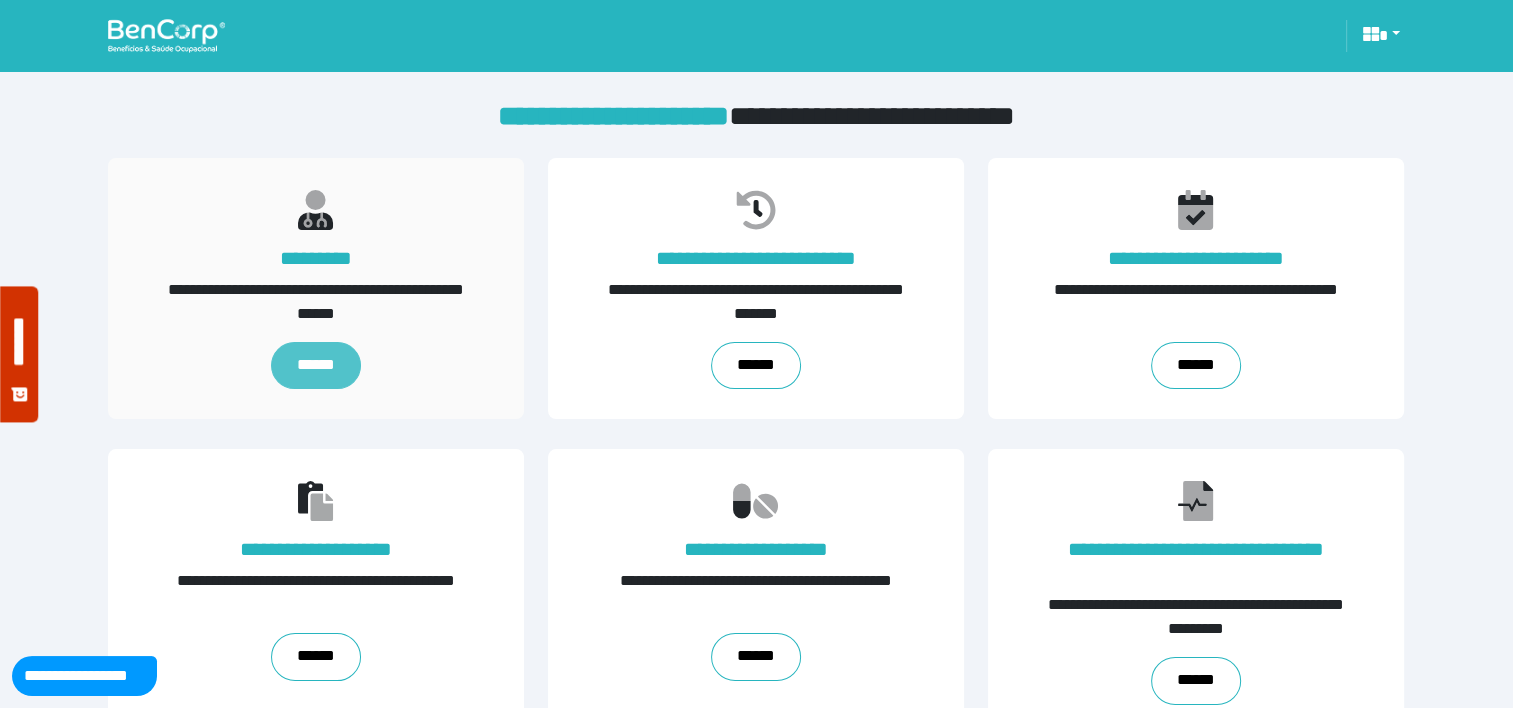 click on "******" at bounding box center [316, 366] 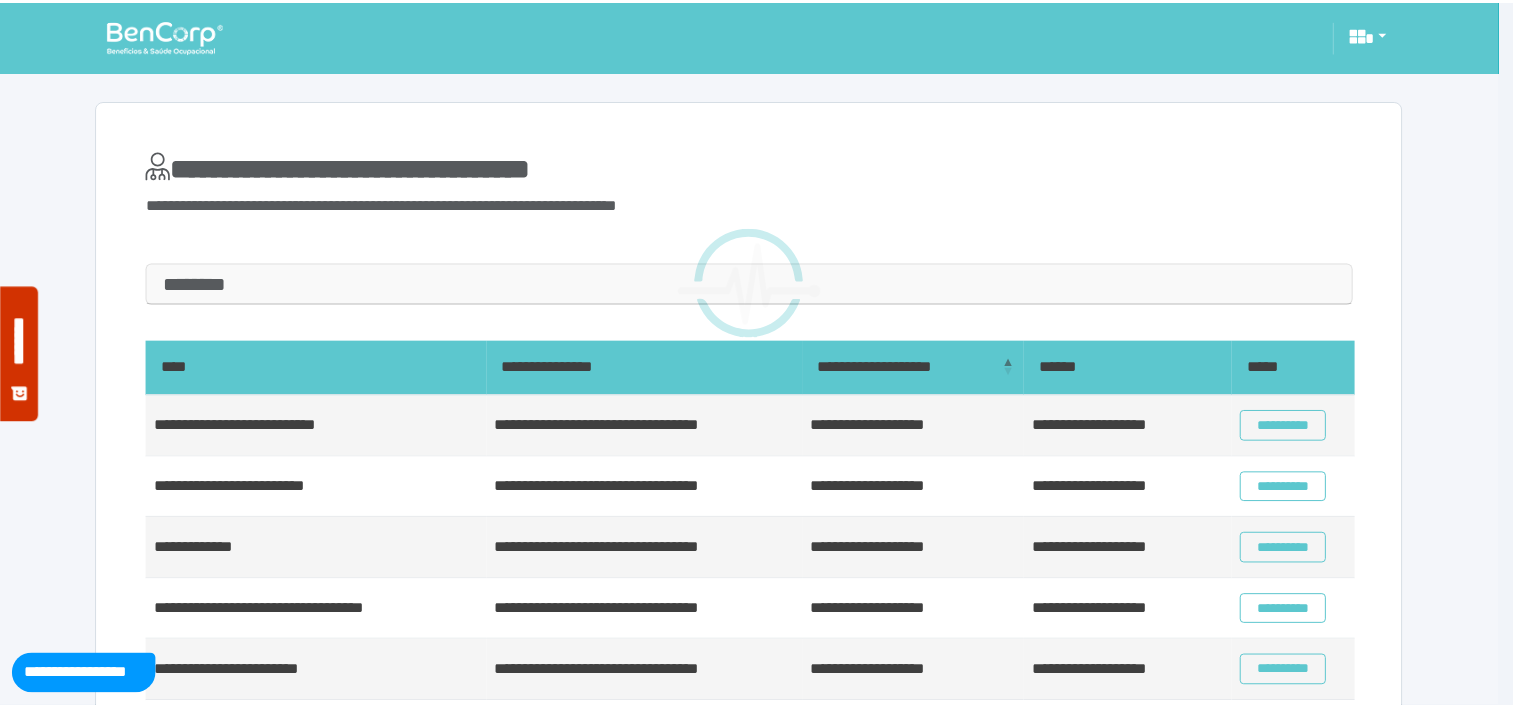 scroll, scrollTop: 0, scrollLeft: 0, axis: both 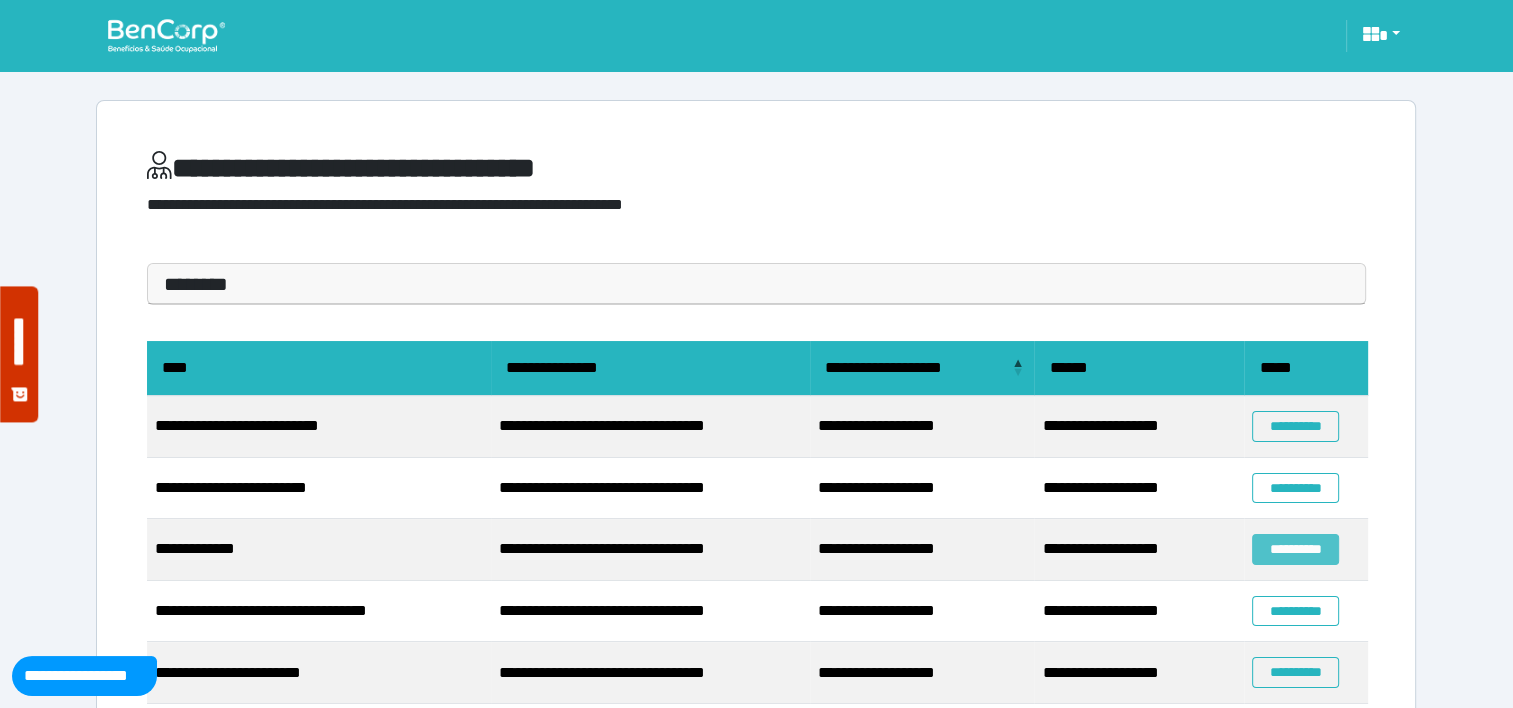 click on "**********" at bounding box center [1295, 549] 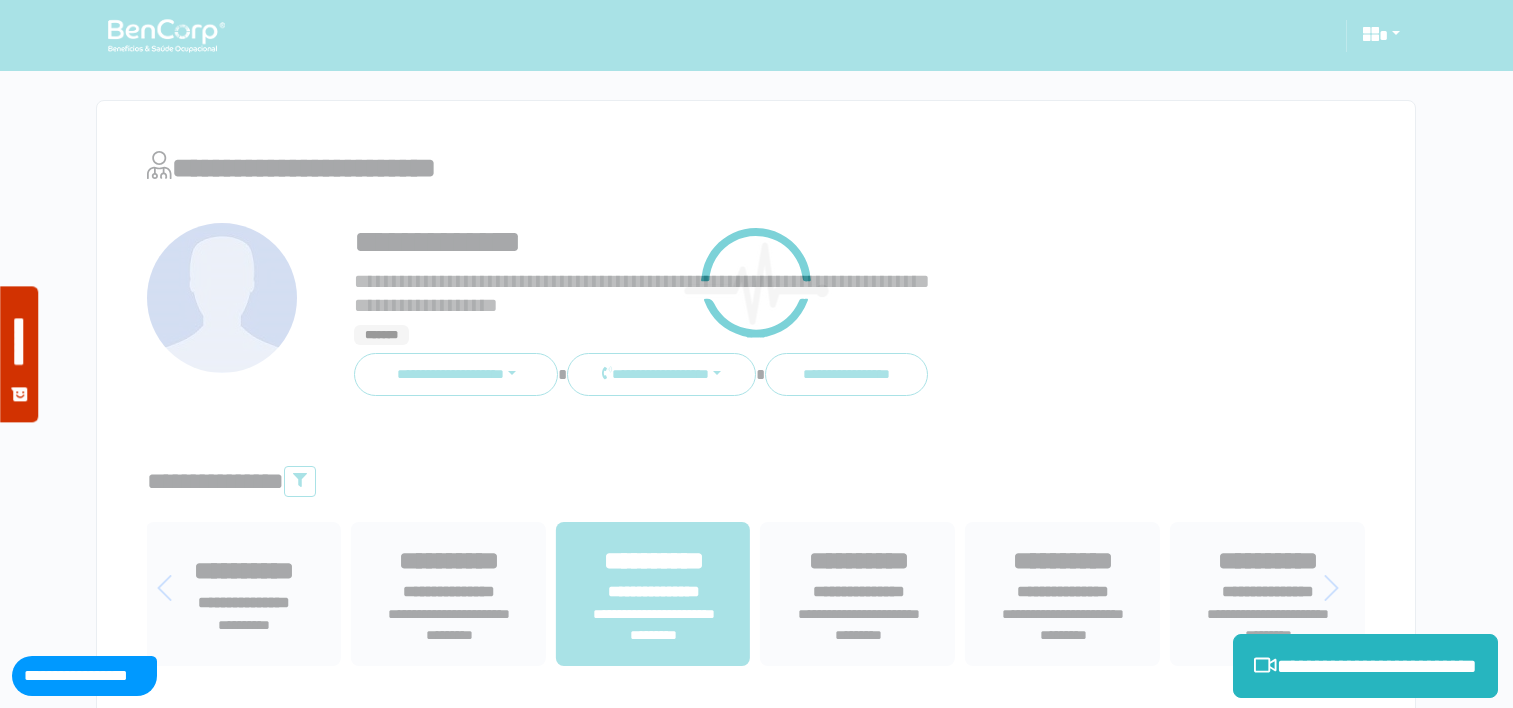 scroll, scrollTop: 0, scrollLeft: 0, axis: both 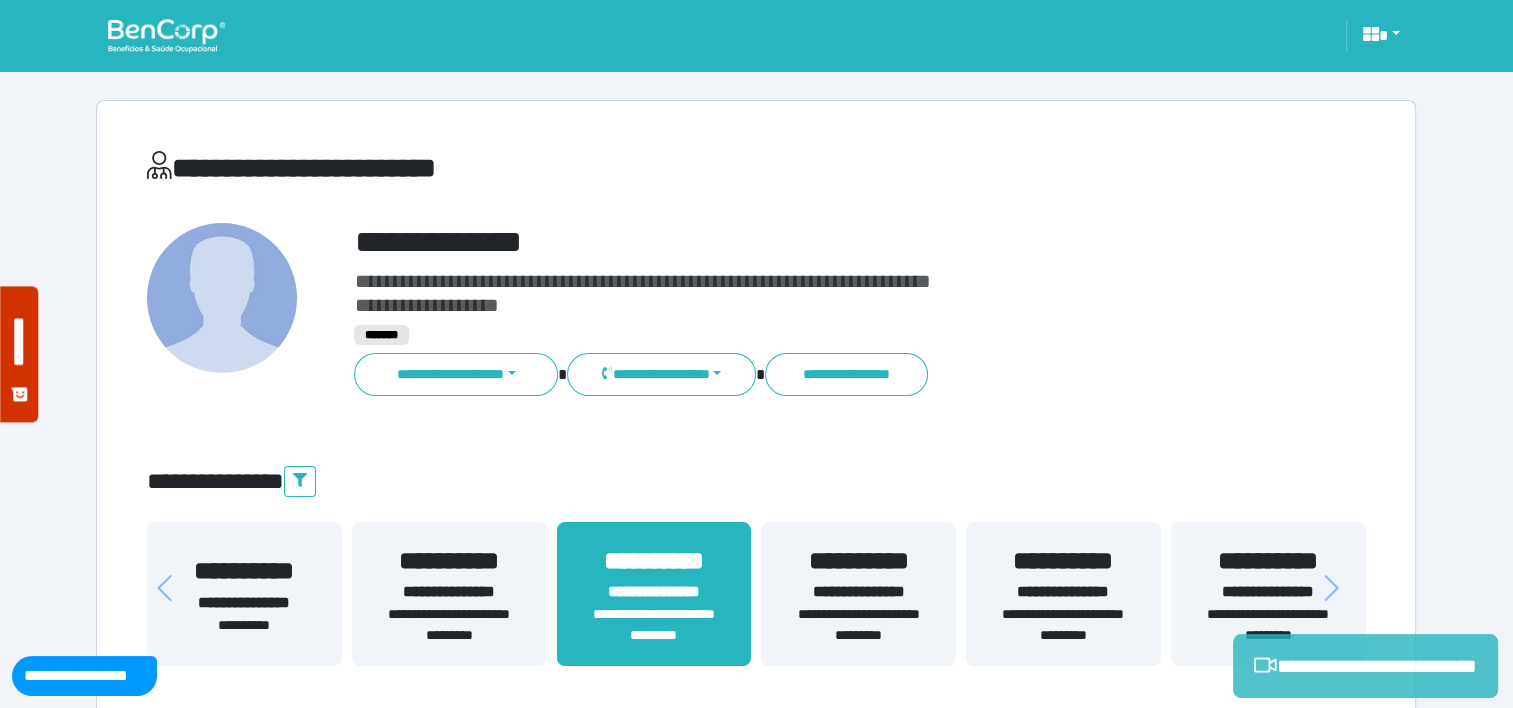 click on "**********" at bounding box center [1365, 666] 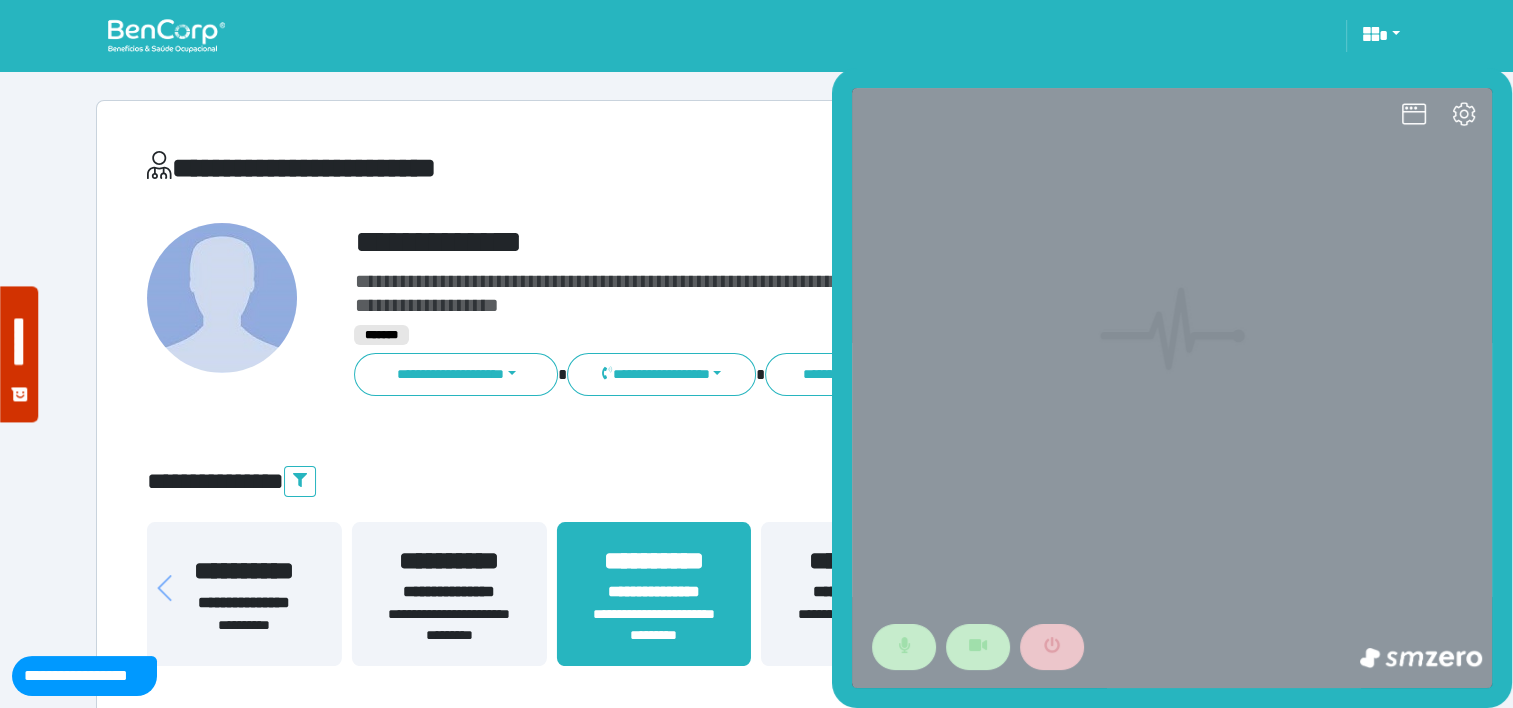 scroll, scrollTop: 0, scrollLeft: 0, axis: both 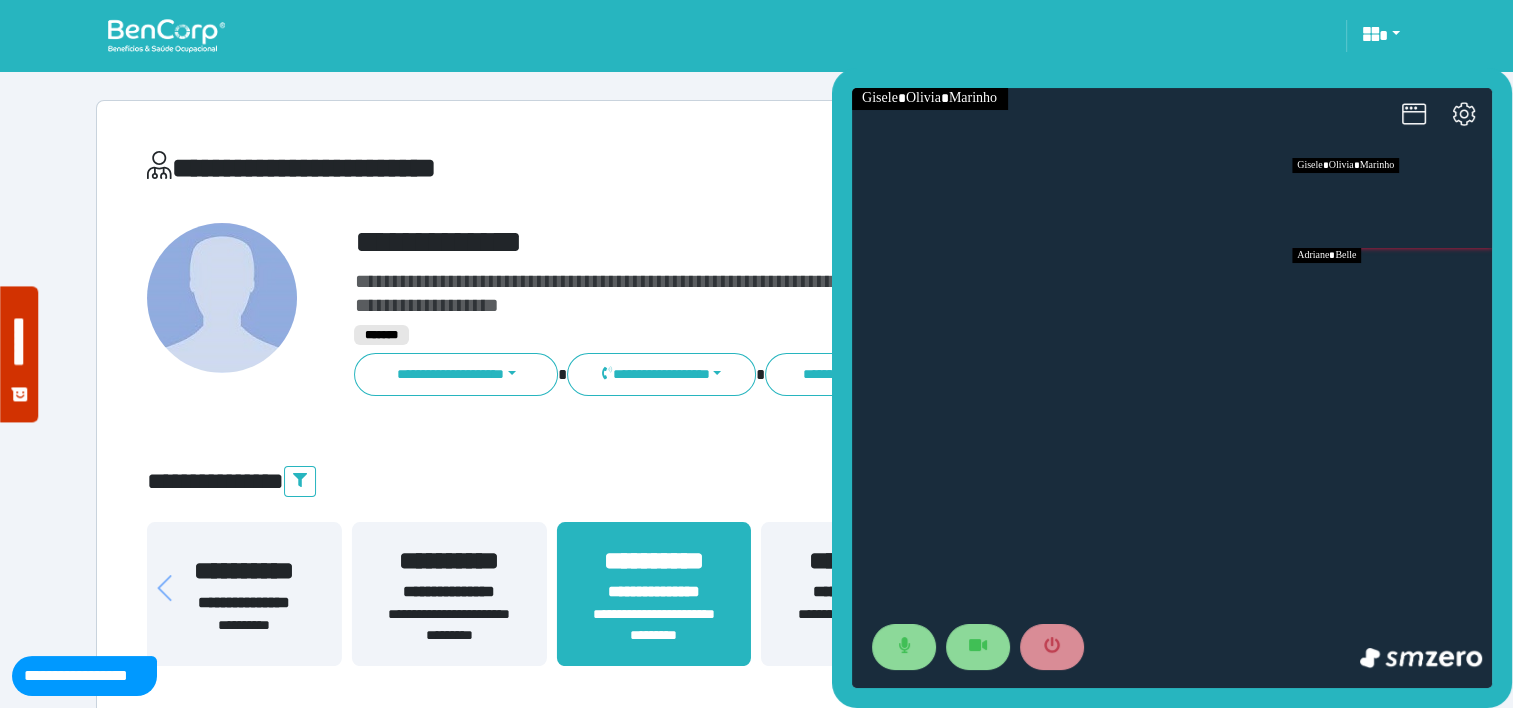 click at bounding box center [1392, 293] 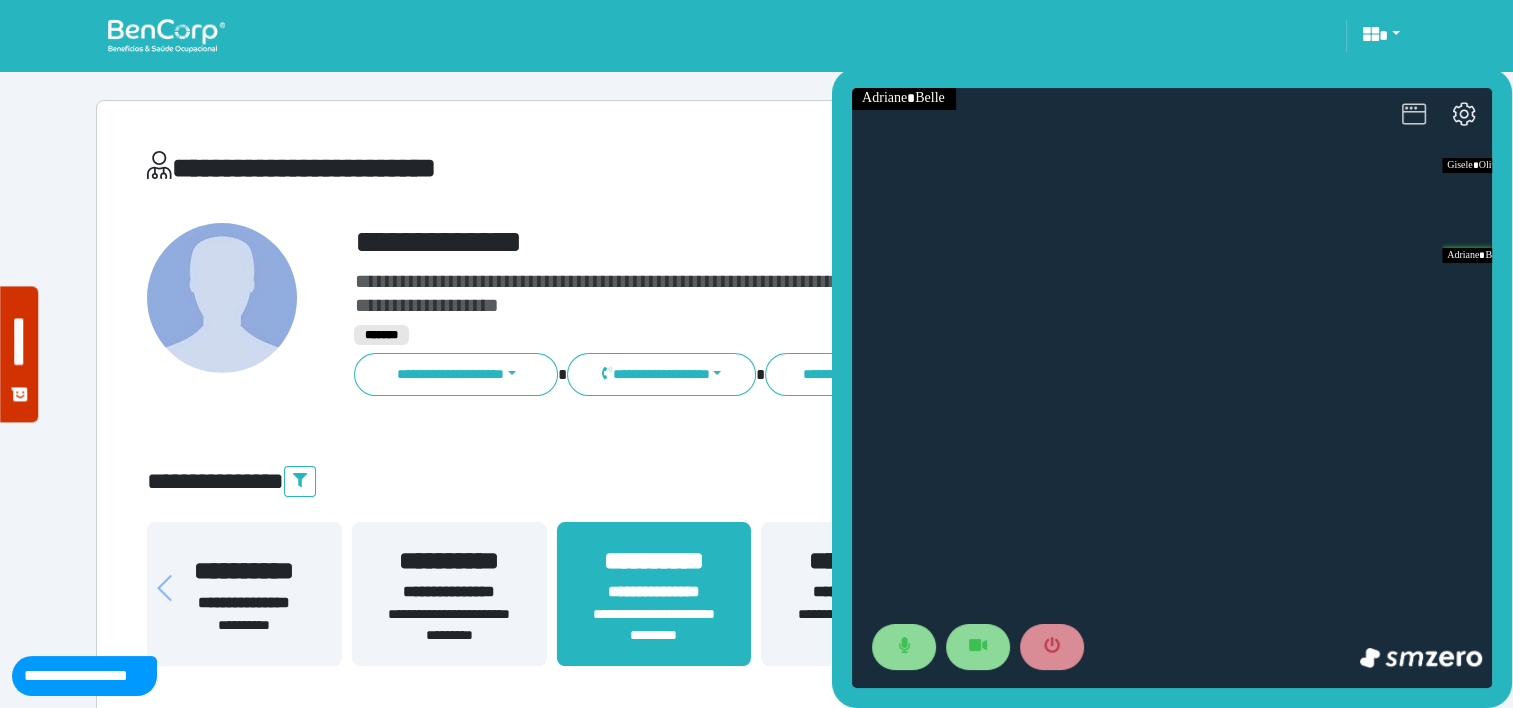 click 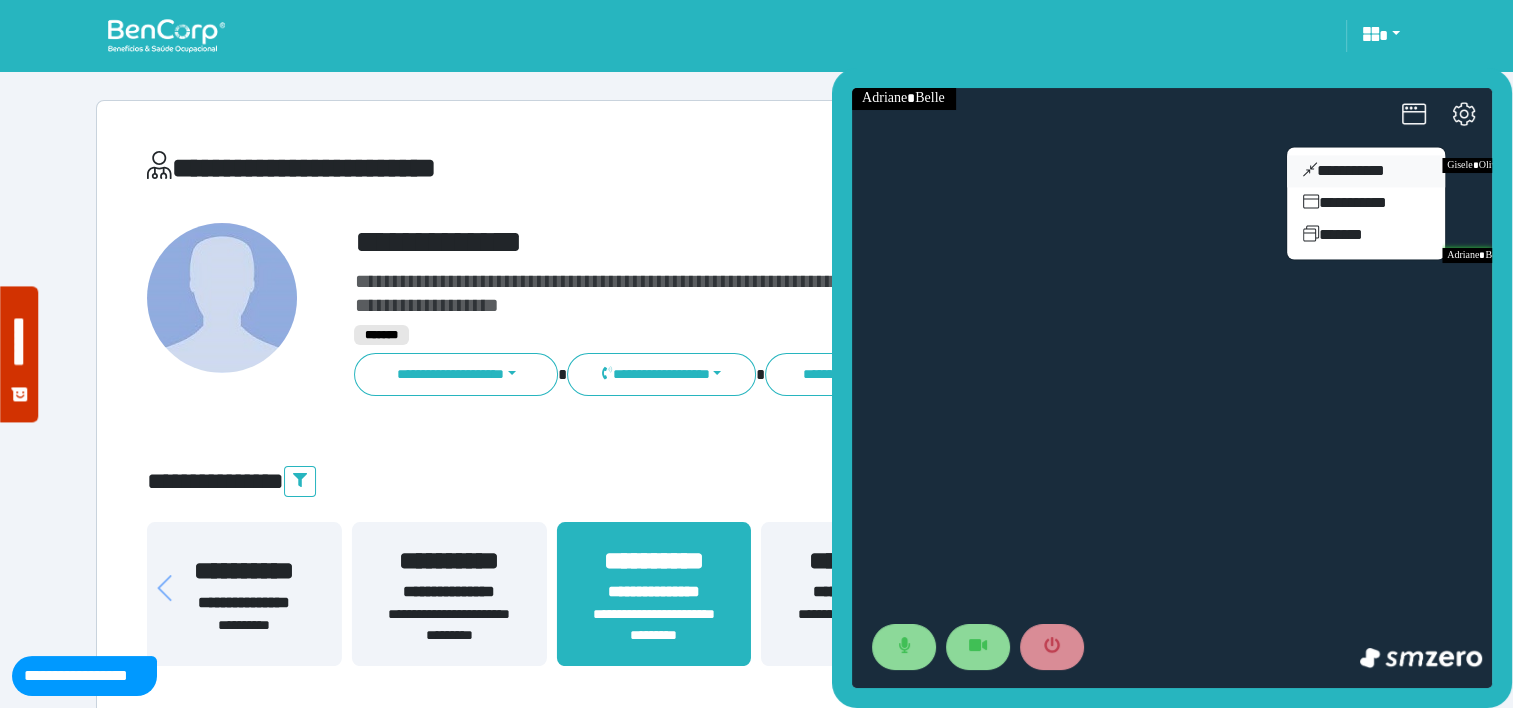 click on "**********" at bounding box center (1366, 171) 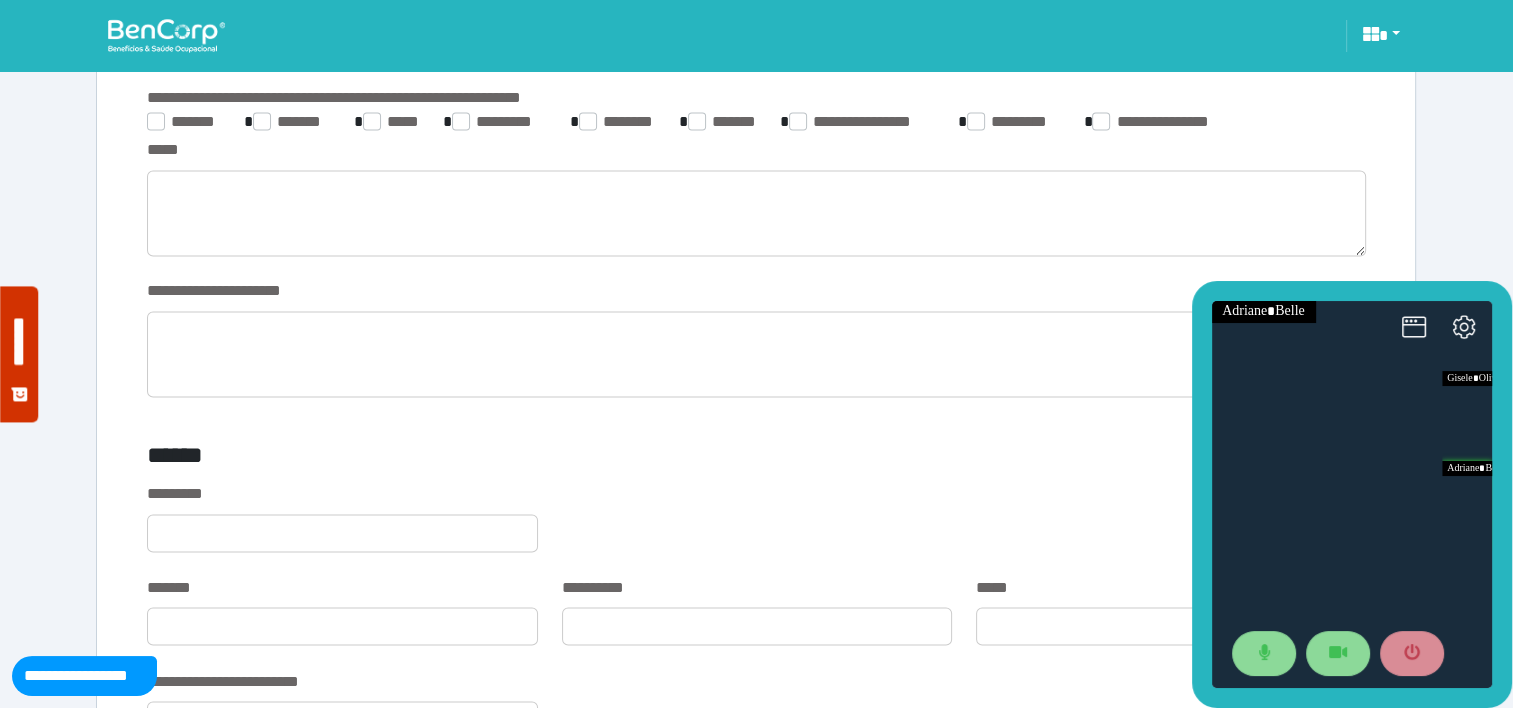 scroll, scrollTop: 3343, scrollLeft: 0, axis: vertical 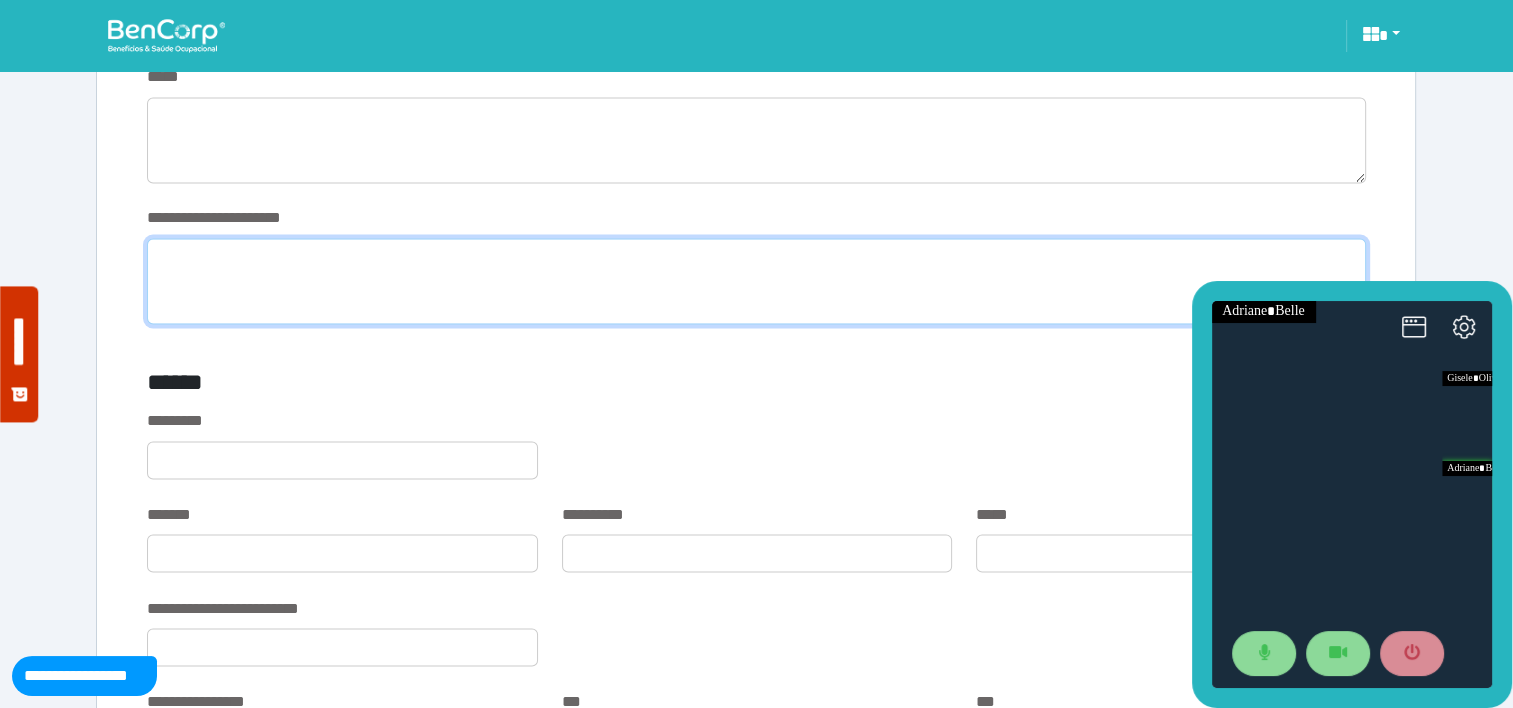 click at bounding box center [756, 281] 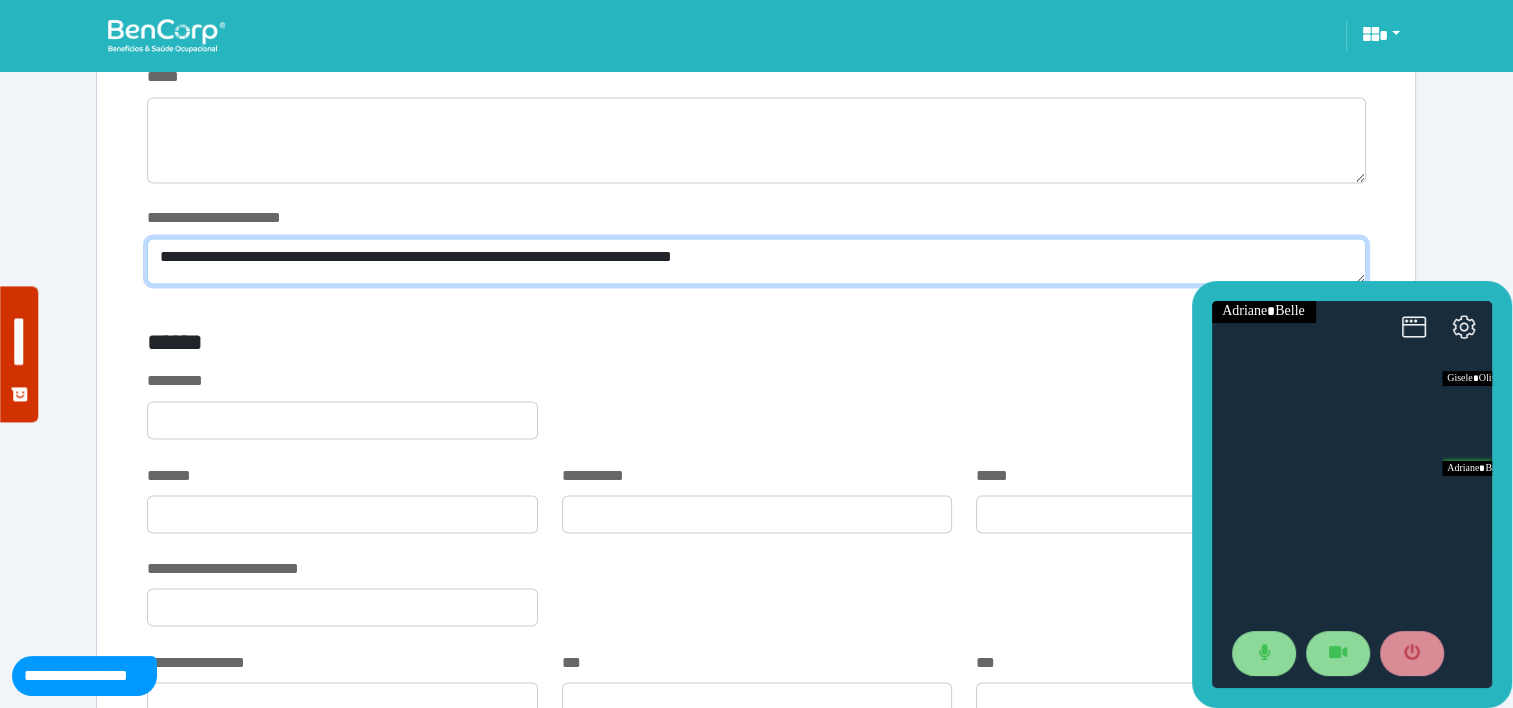 scroll, scrollTop: 0, scrollLeft: 0, axis: both 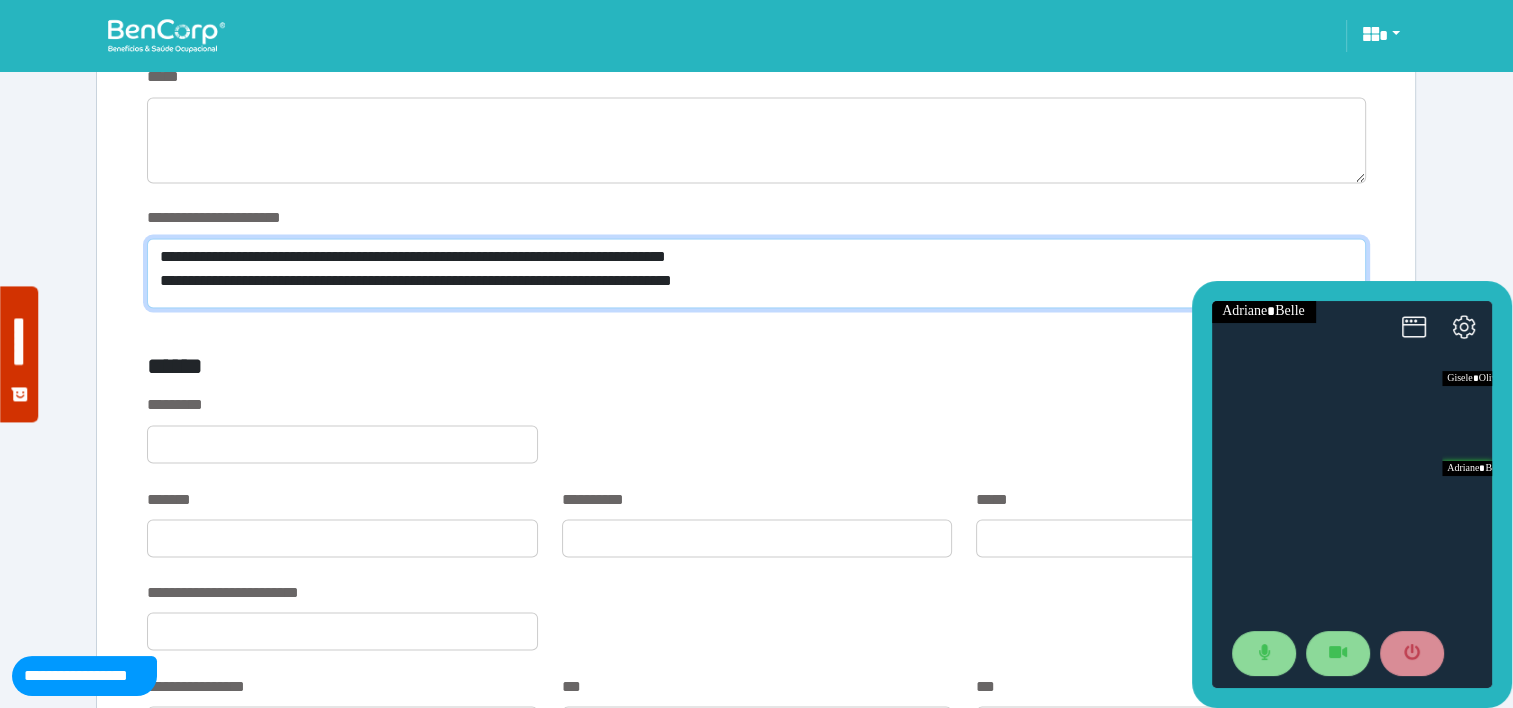 click on "**********" at bounding box center (756, 273) 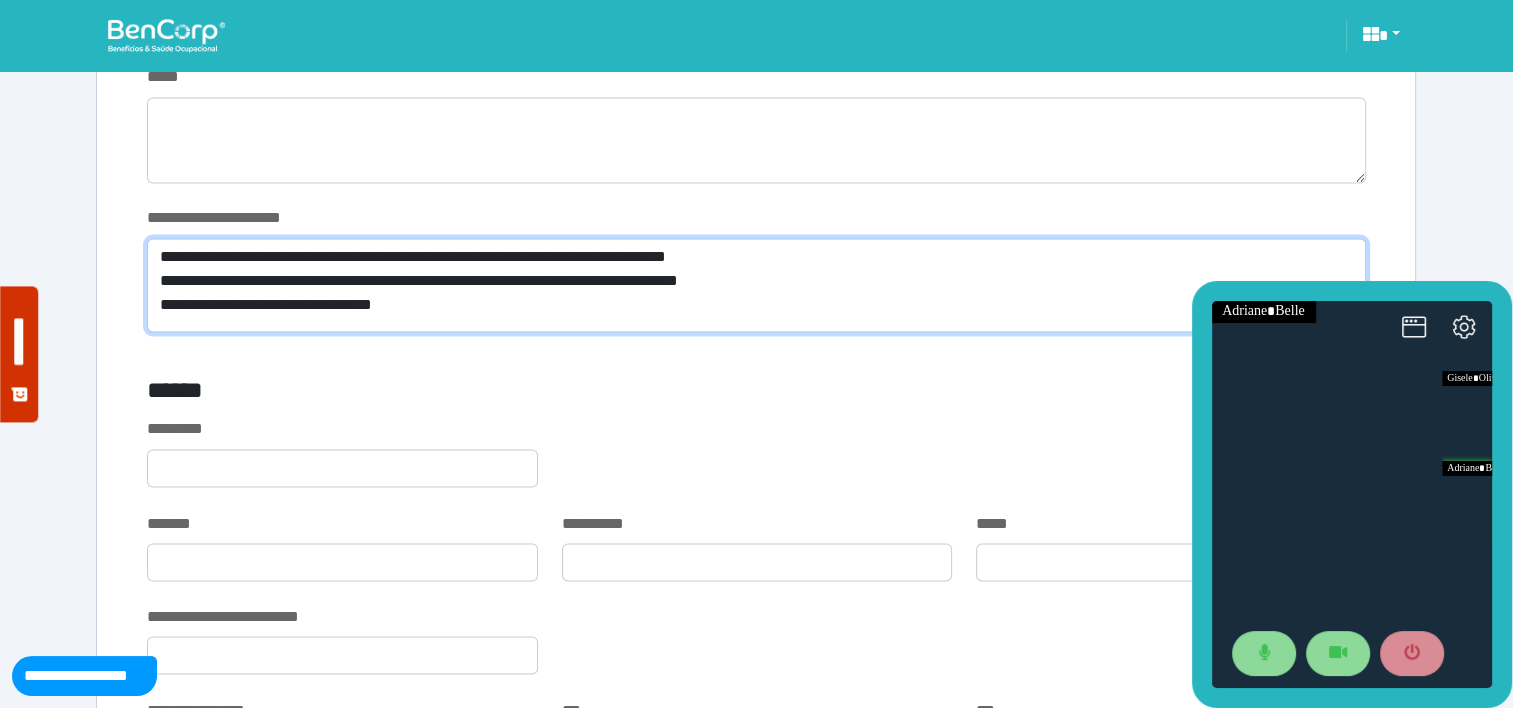 scroll, scrollTop: 0, scrollLeft: 0, axis: both 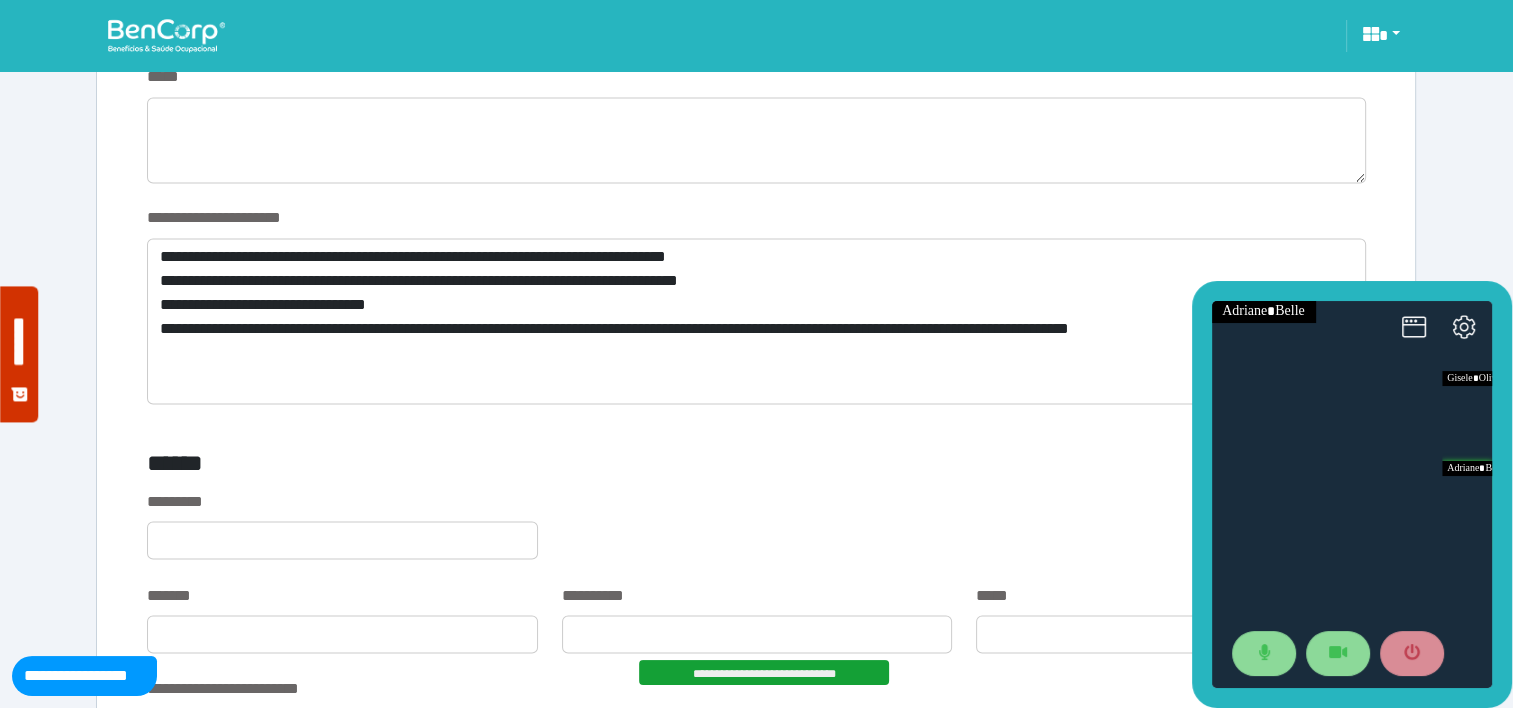 click on "**********" at bounding box center [756, 1016] 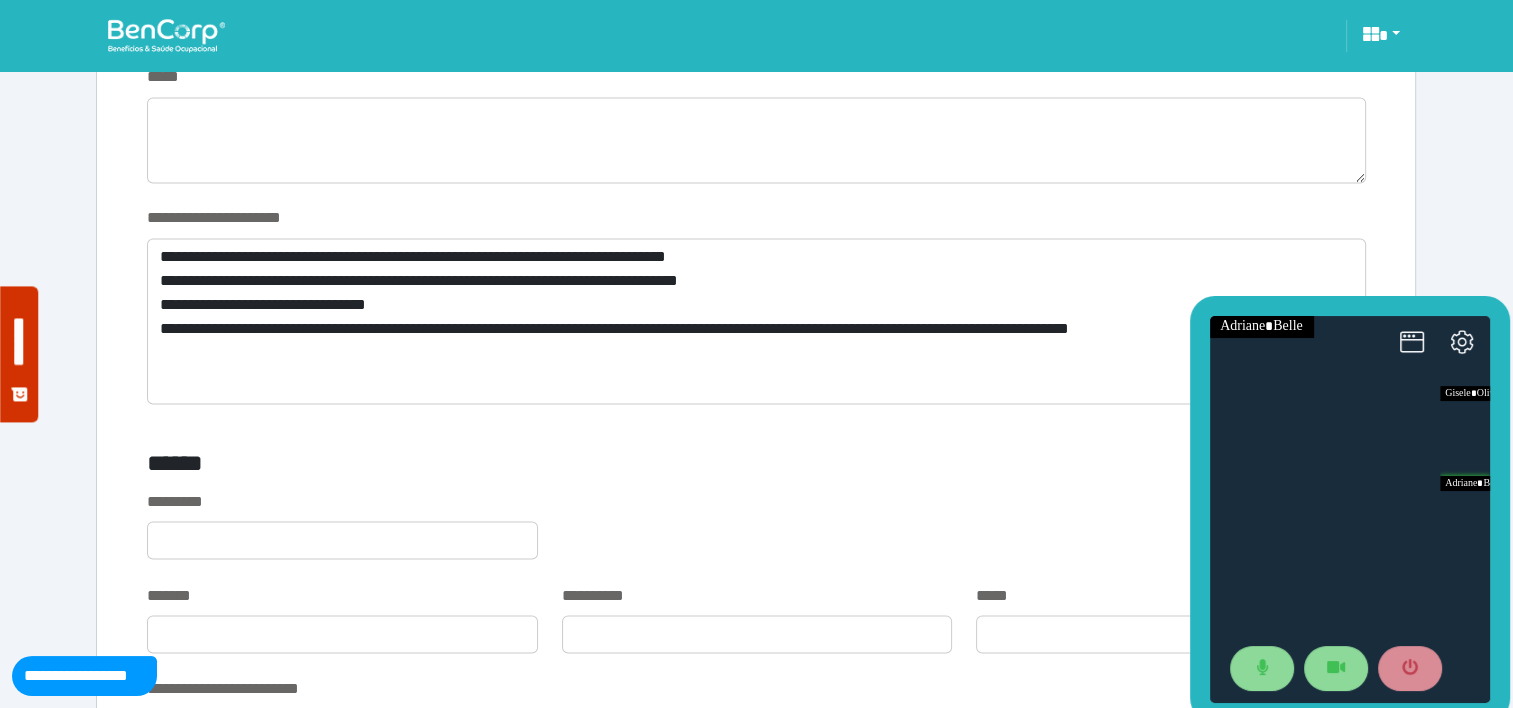 drag, startPoint x: 2597, startPoint y: 609, endPoint x: 1375, endPoint y: 413, distance: 1237.6187 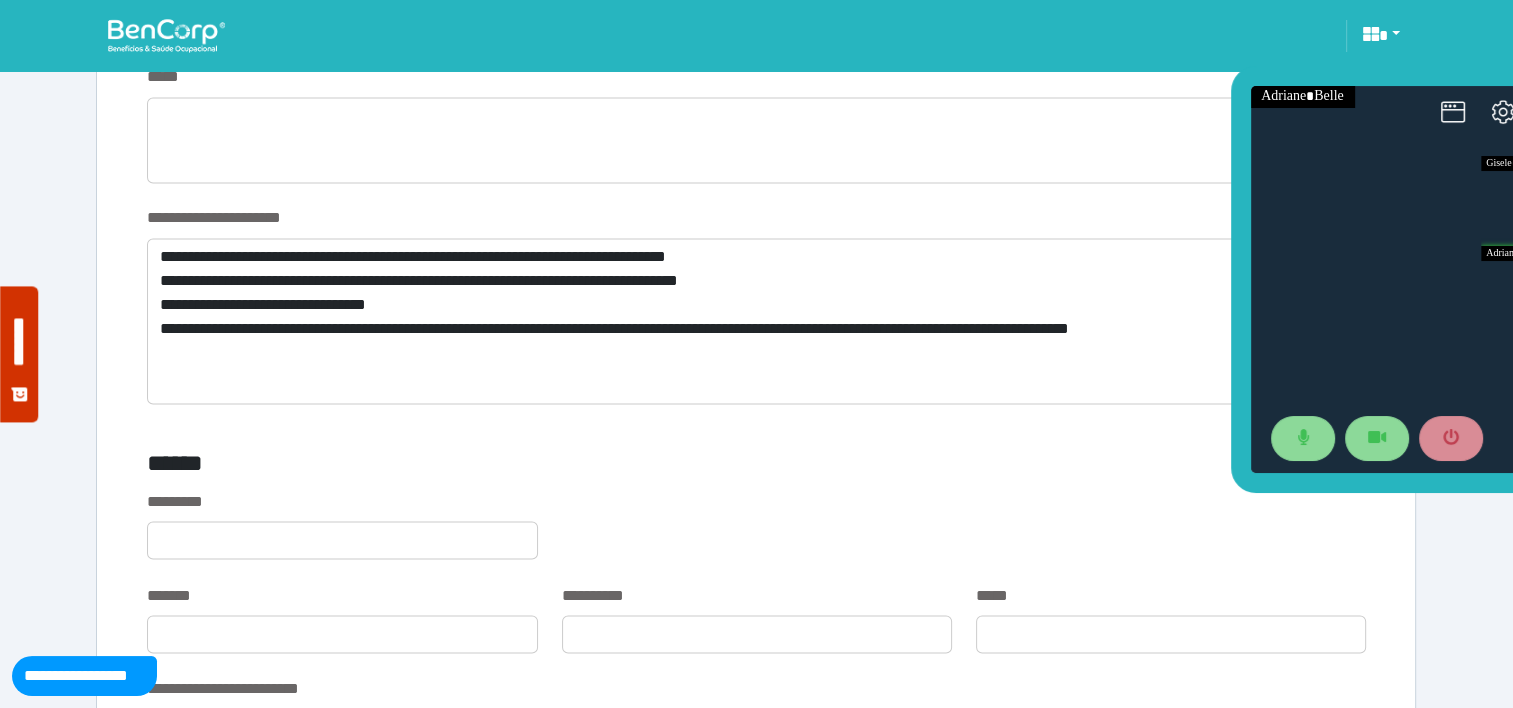 scroll, scrollTop: 3328, scrollLeft: 0, axis: vertical 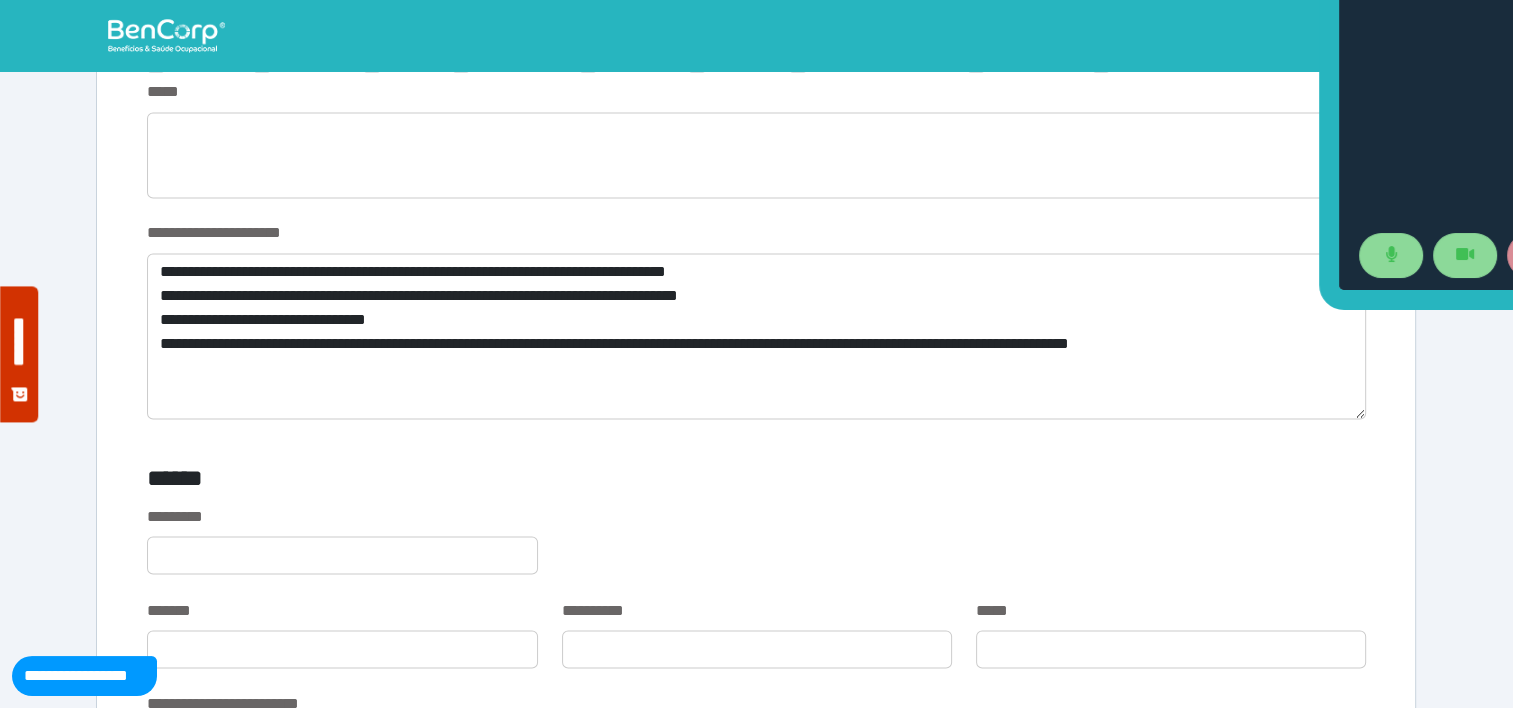 drag, startPoint x: 1399, startPoint y: 314, endPoint x: 1528, endPoint y: -84, distance: 418.3838 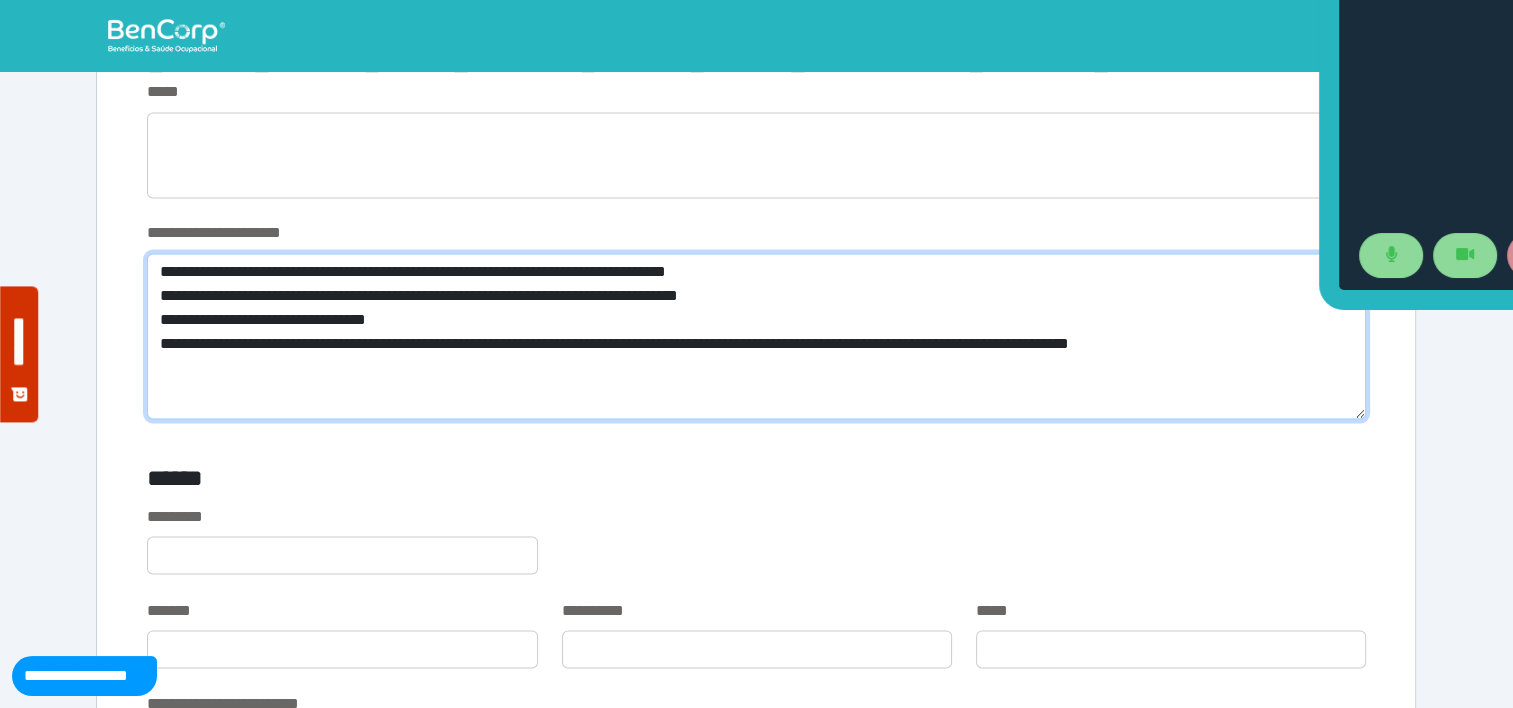 click on "**********" at bounding box center (756, 336) 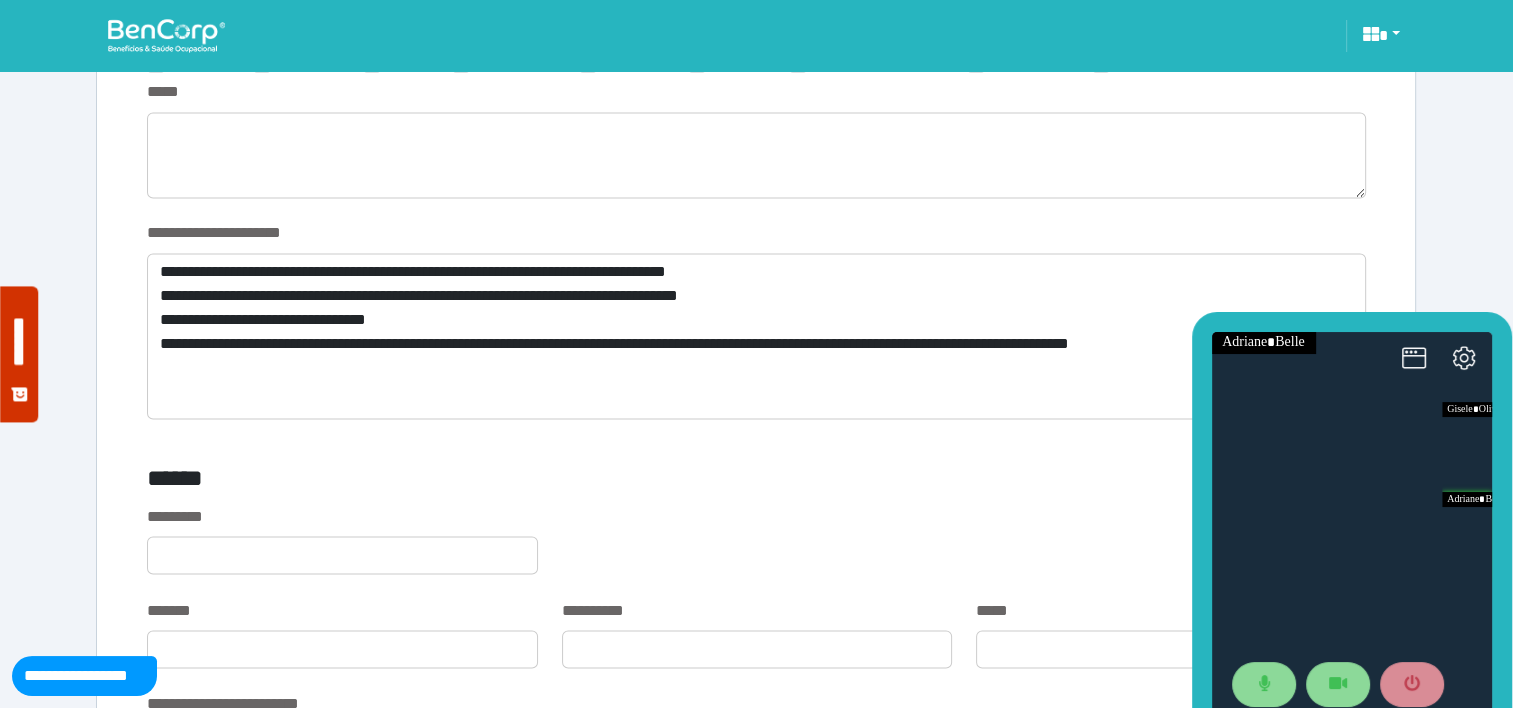 drag, startPoint x: 1325, startPoint y: 34, endPoint x: 1201, endPoint y: 462, distance: 445.6007 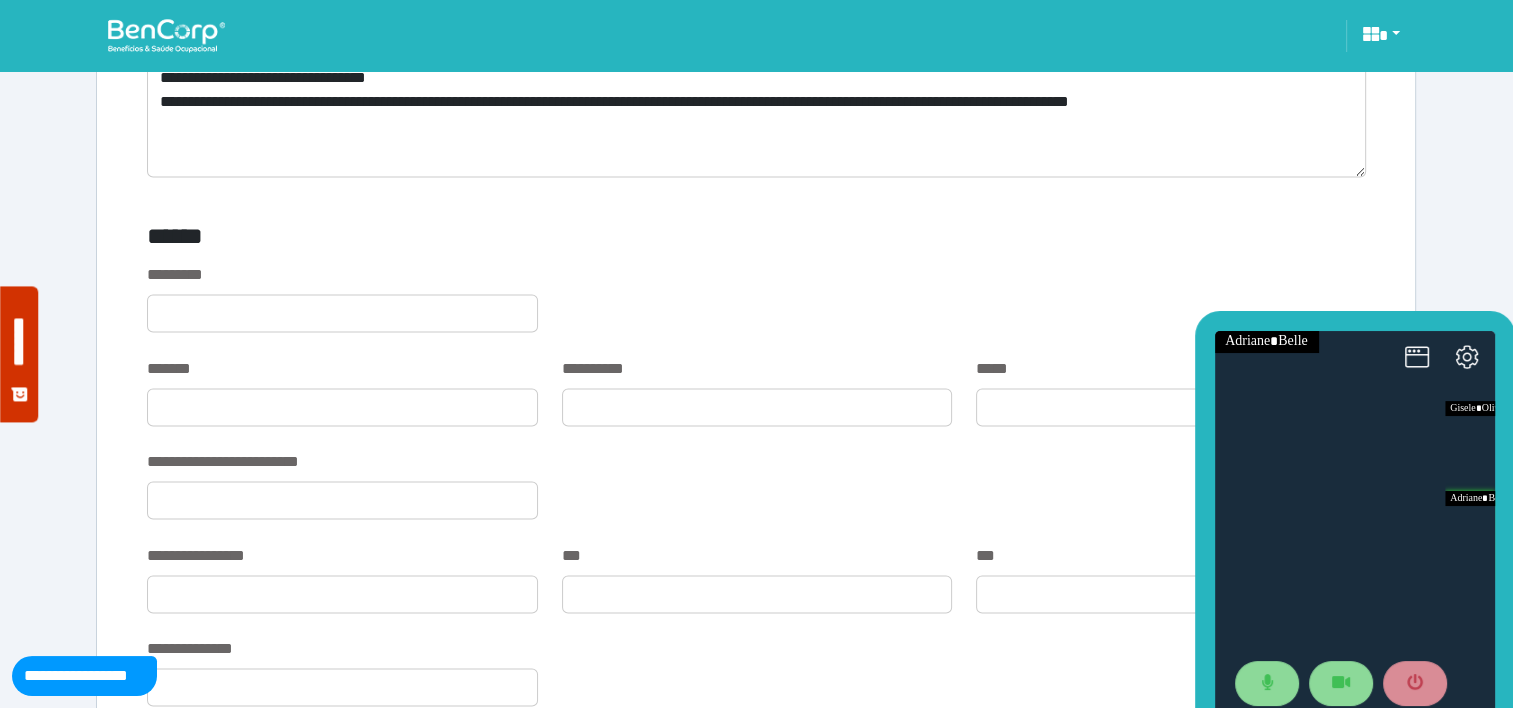 scroll, scrollTop: 3549, scrollLeft: 0, axis: vertical 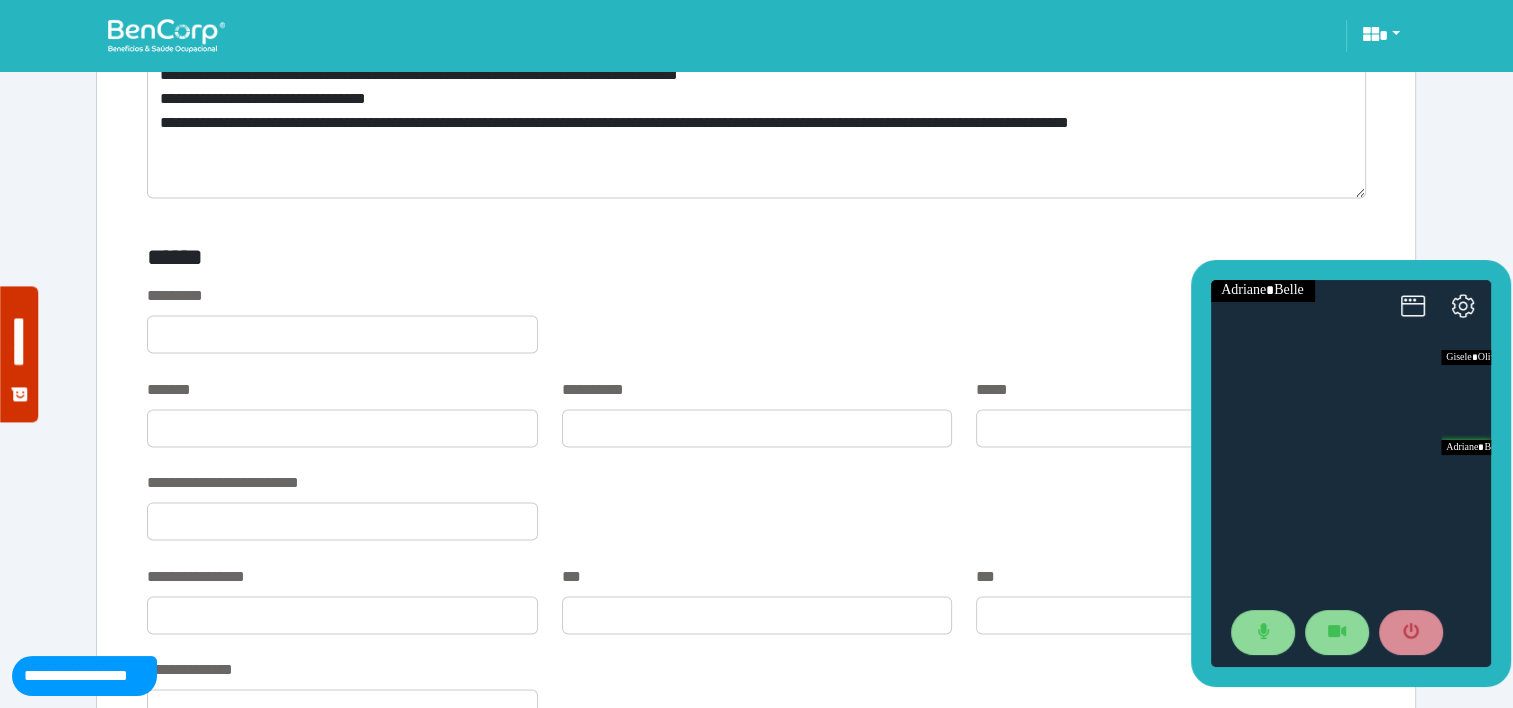 drag, startPoint x: 1408, startPoint y: 325, endPoint x: 1404, endPoint y: 271, distance: 54.147945 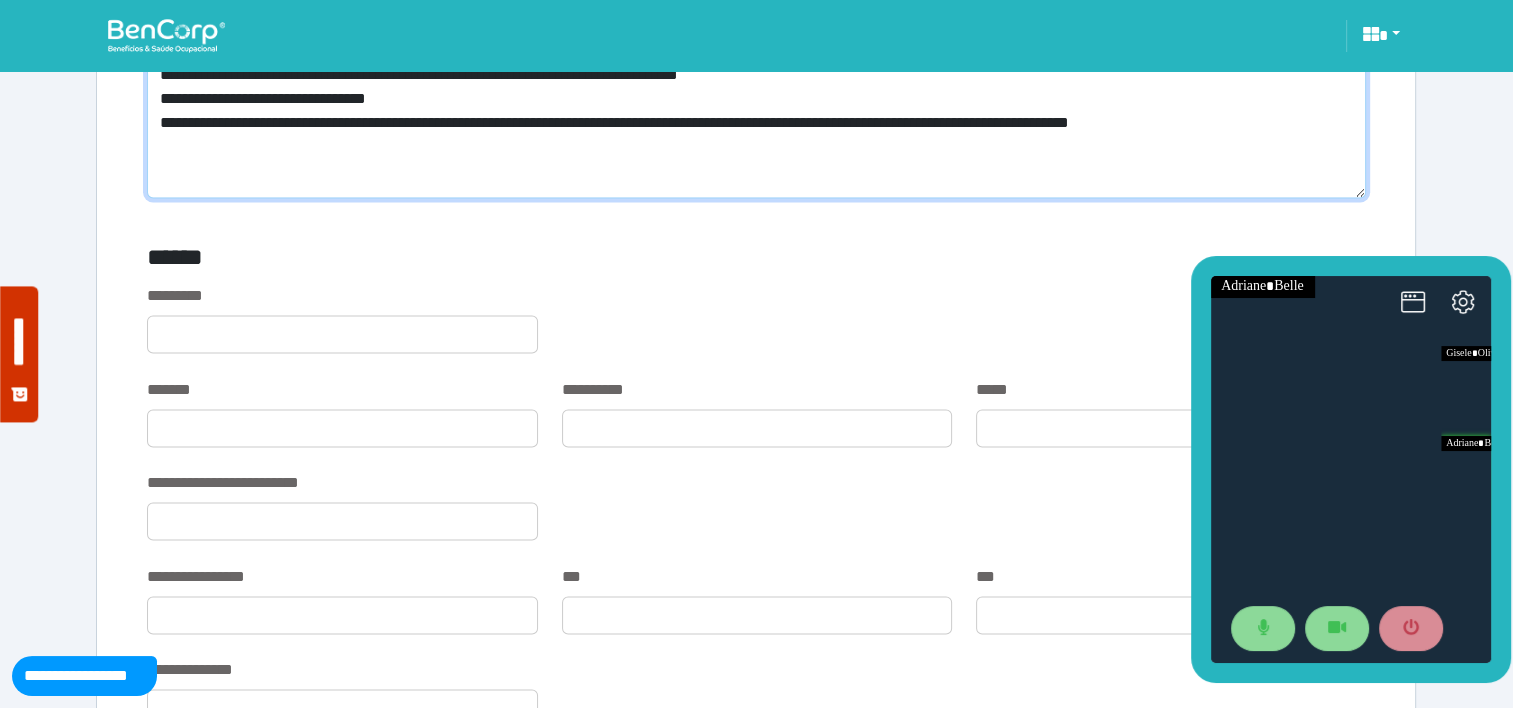 click on "**********" at bounding box center [756, 115] 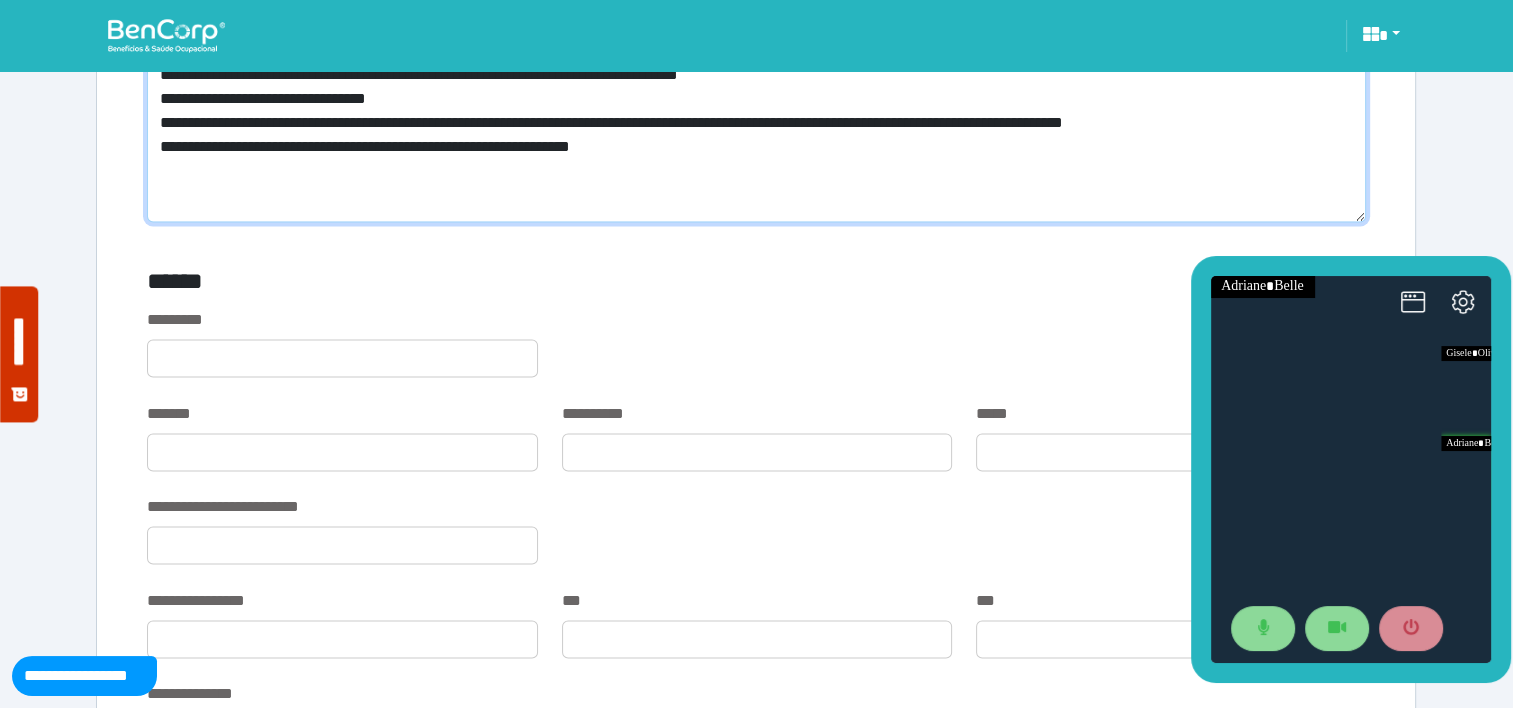 click on "**********" at bounding box center (756, 127) 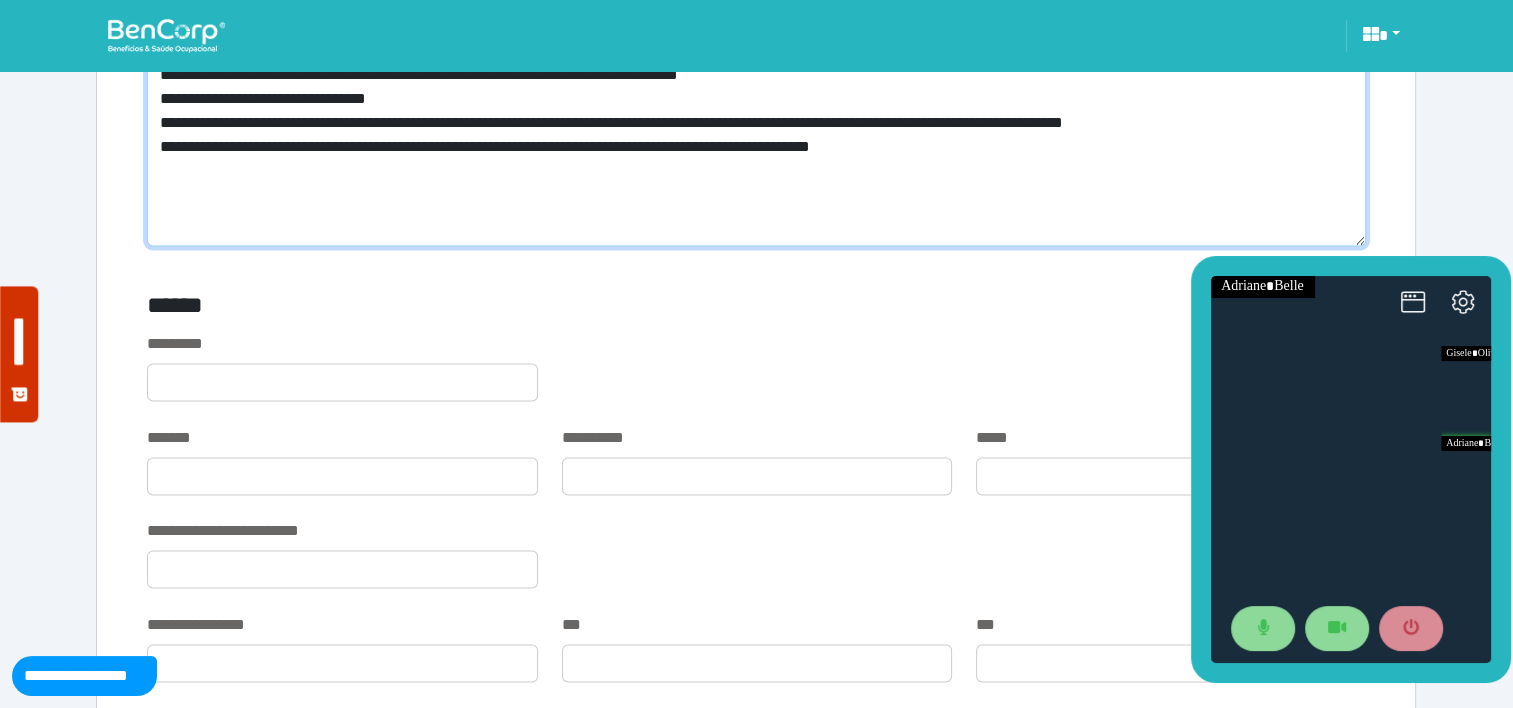 click on "**********" at bounding box center (756, 139) 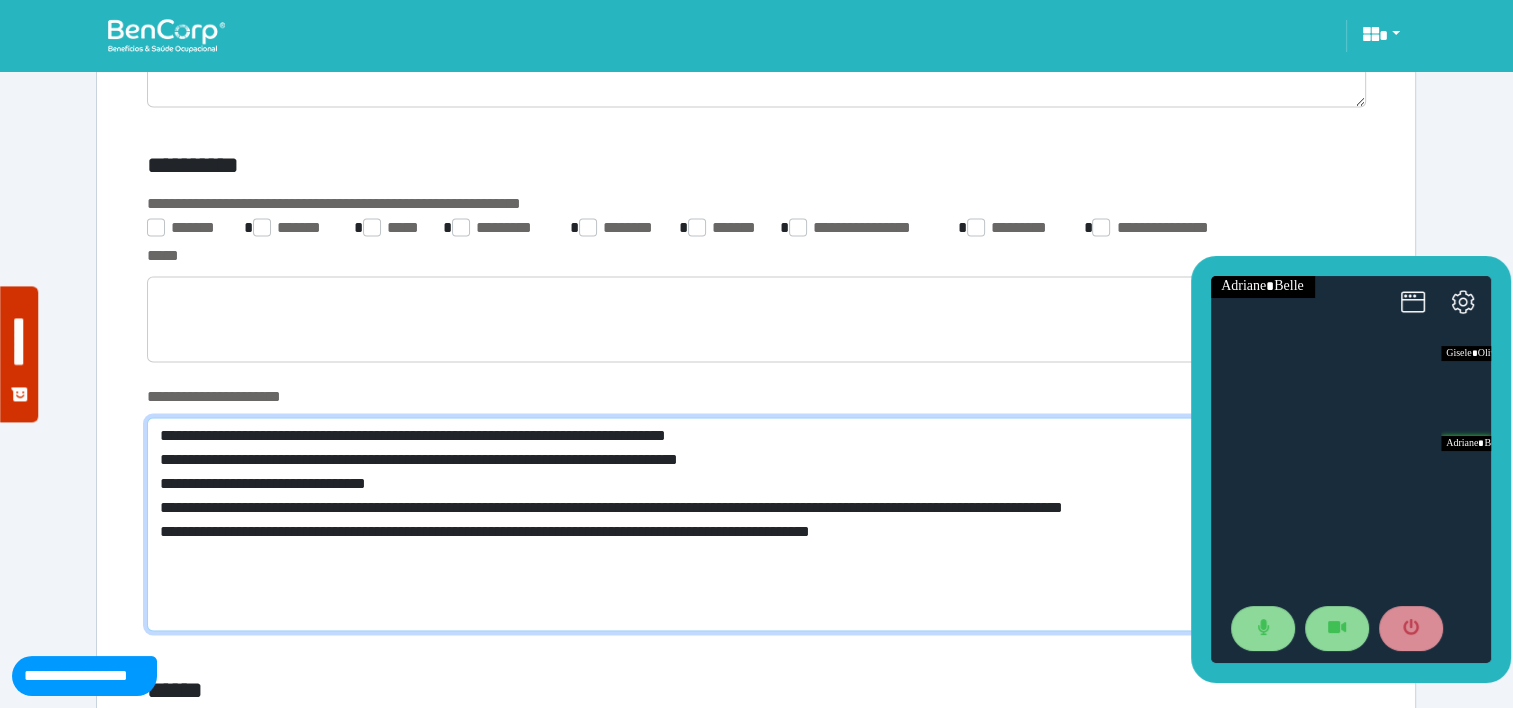 scroll, scrollTop: 3149, scrollLeft: 0, axis: vertical 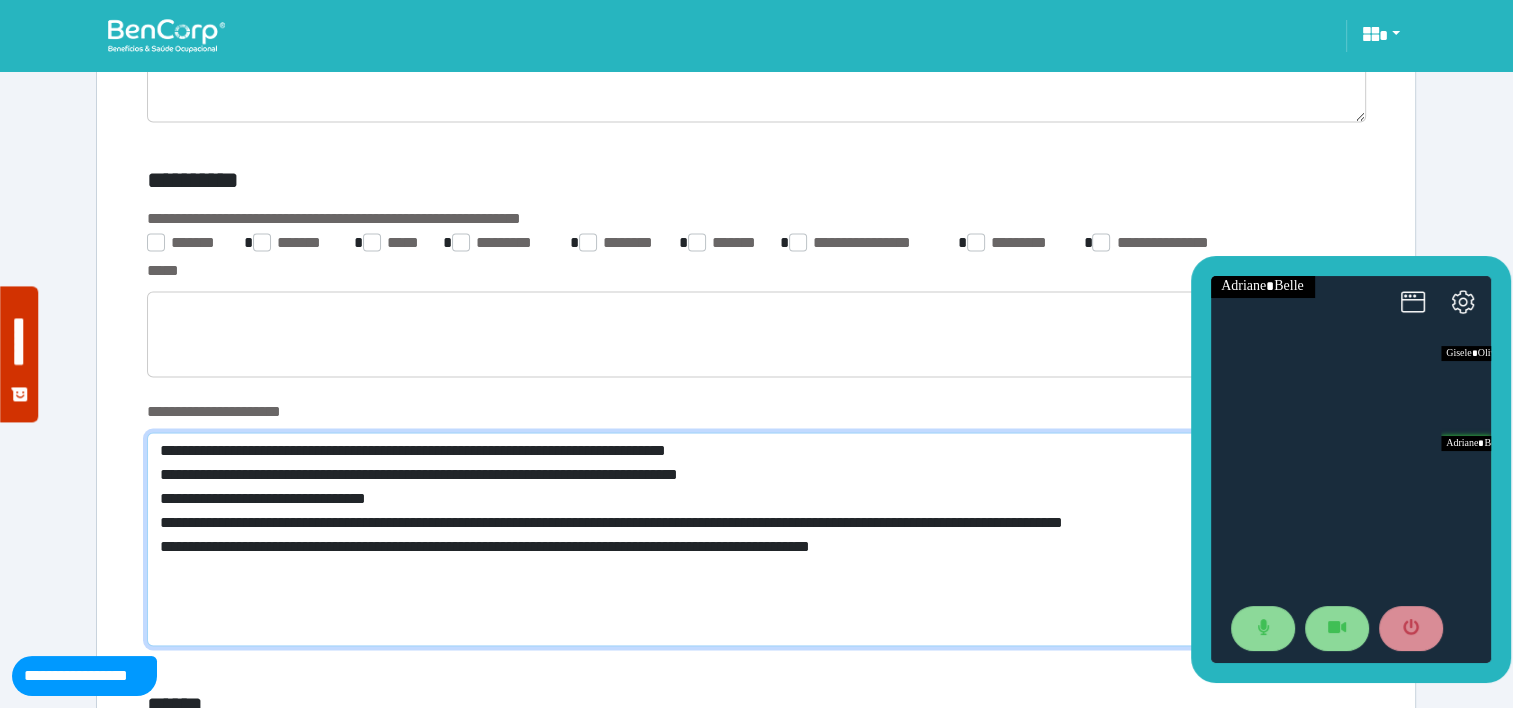 type on "**********" 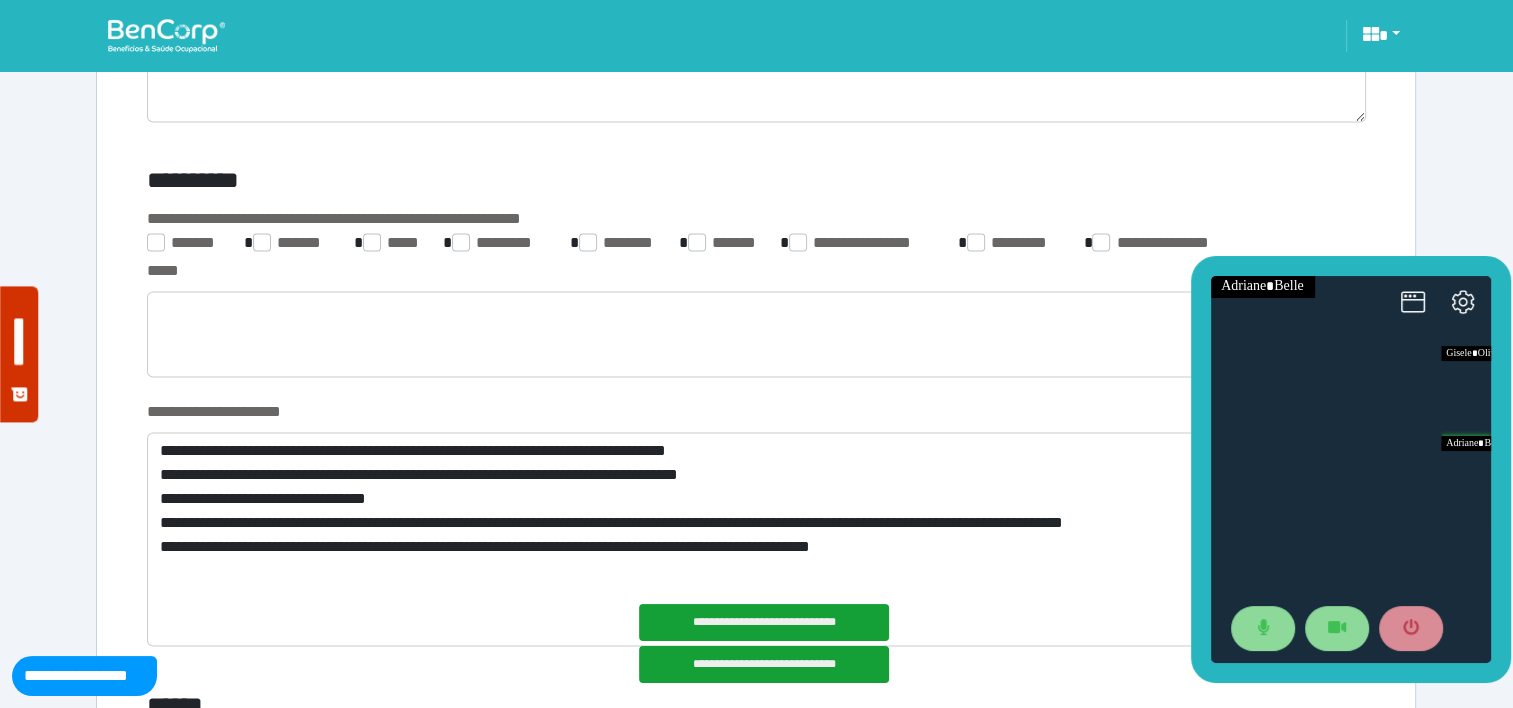 click on "*******
*******
***** ********* ********" at bounding box center (756, 245) 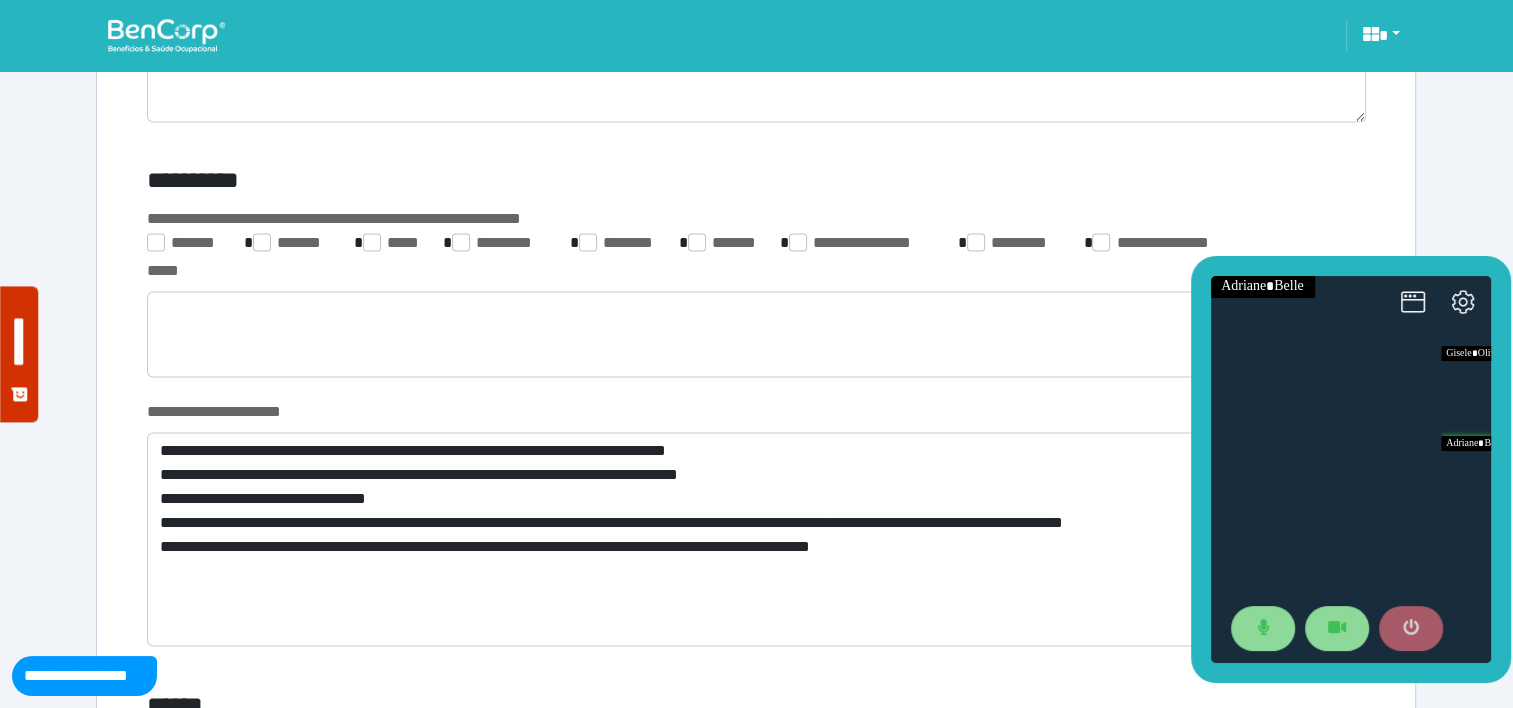 click at bounding box center [1410, 629] 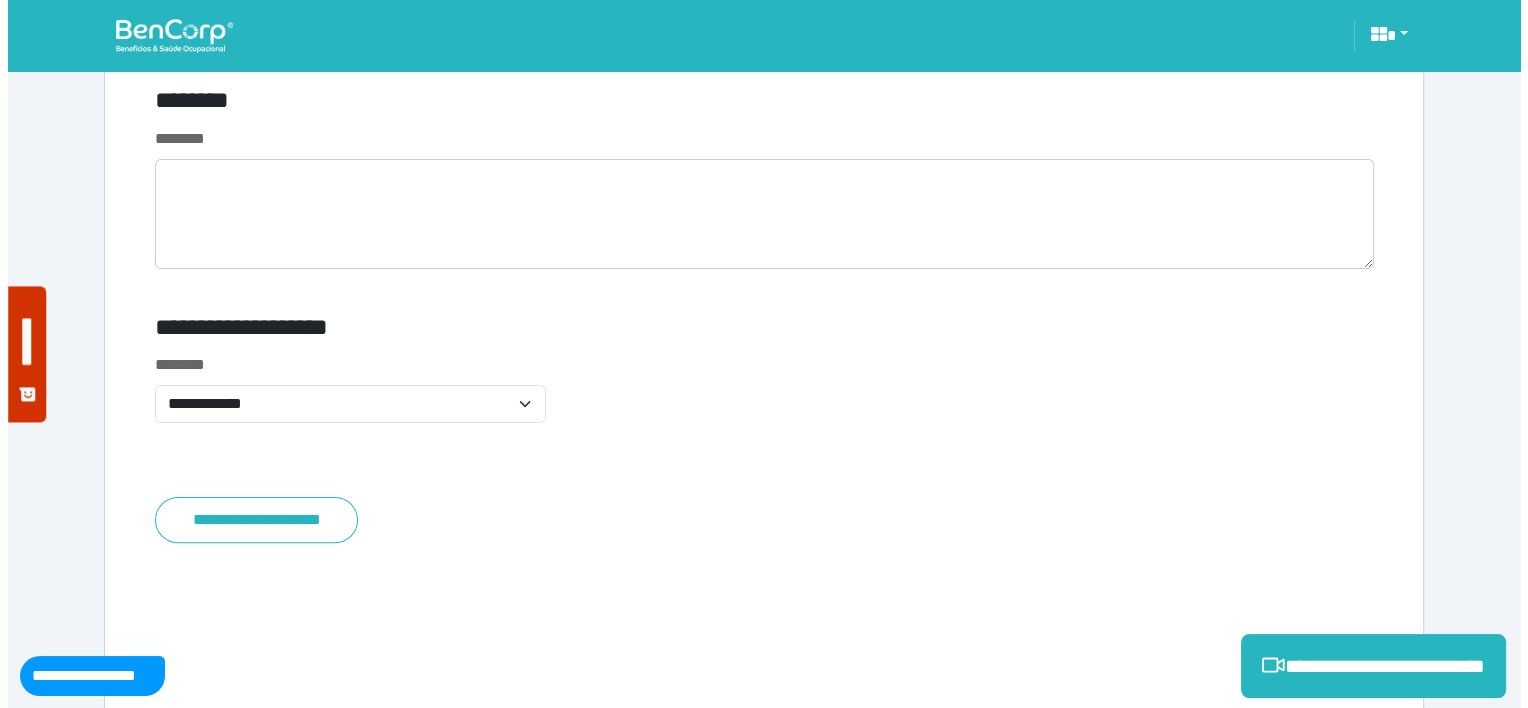 scroll, scrollTop: 8058, scrollLeft: 0, axis: vertical 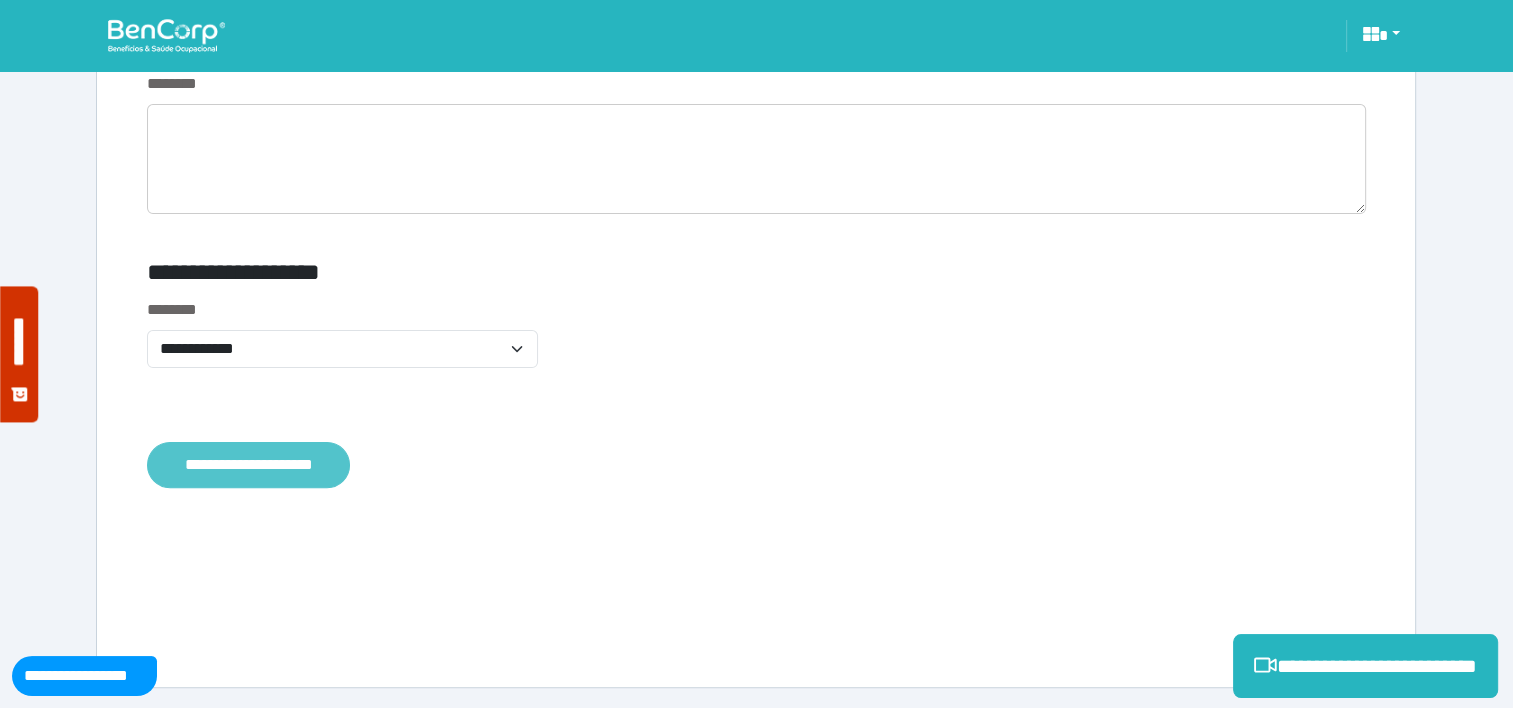 click on "**********" at bounding box center (248, 465) 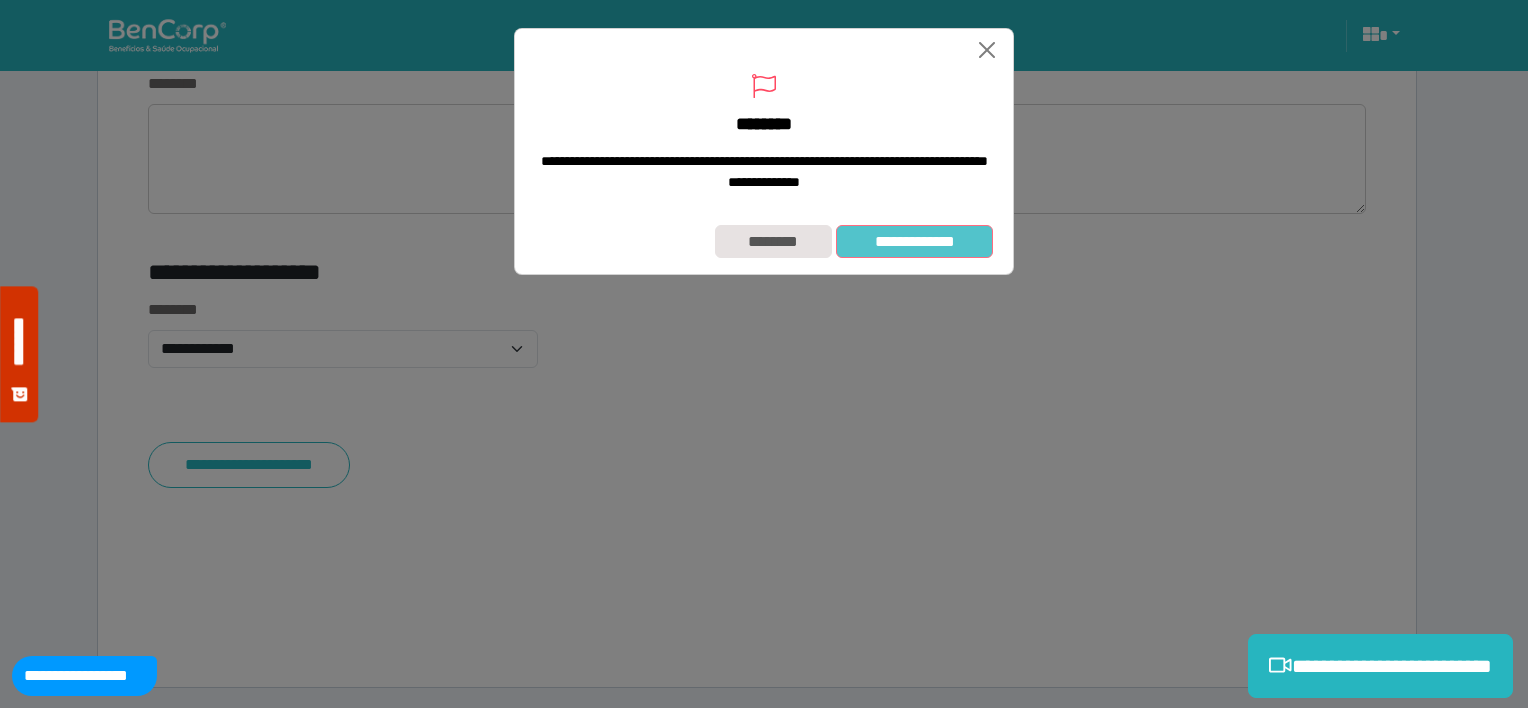 click on "**********" at bounding box center (914, 242) 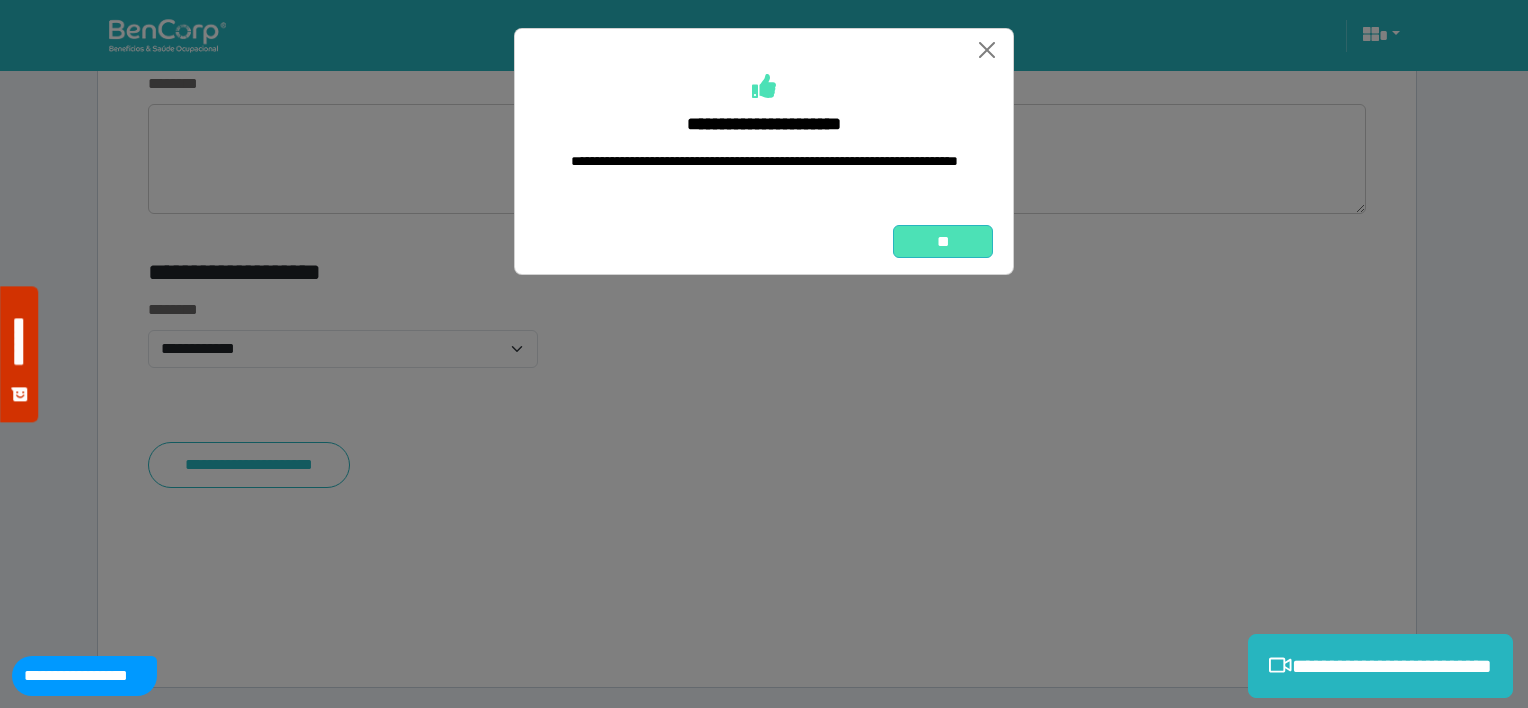 click on "**" at bounding box center (943, 242) 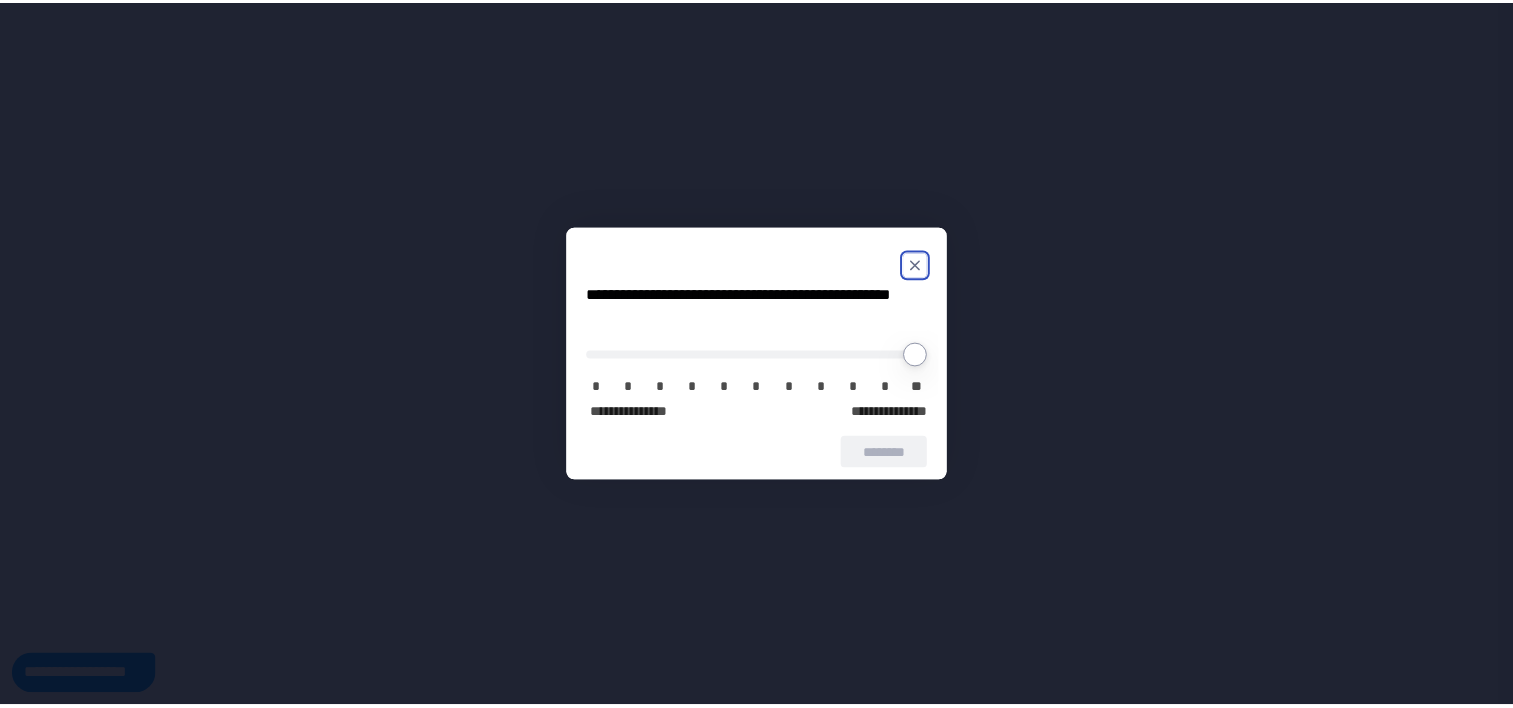 scroll, scrollTop: 0, scrollLeft: 0, axis: both 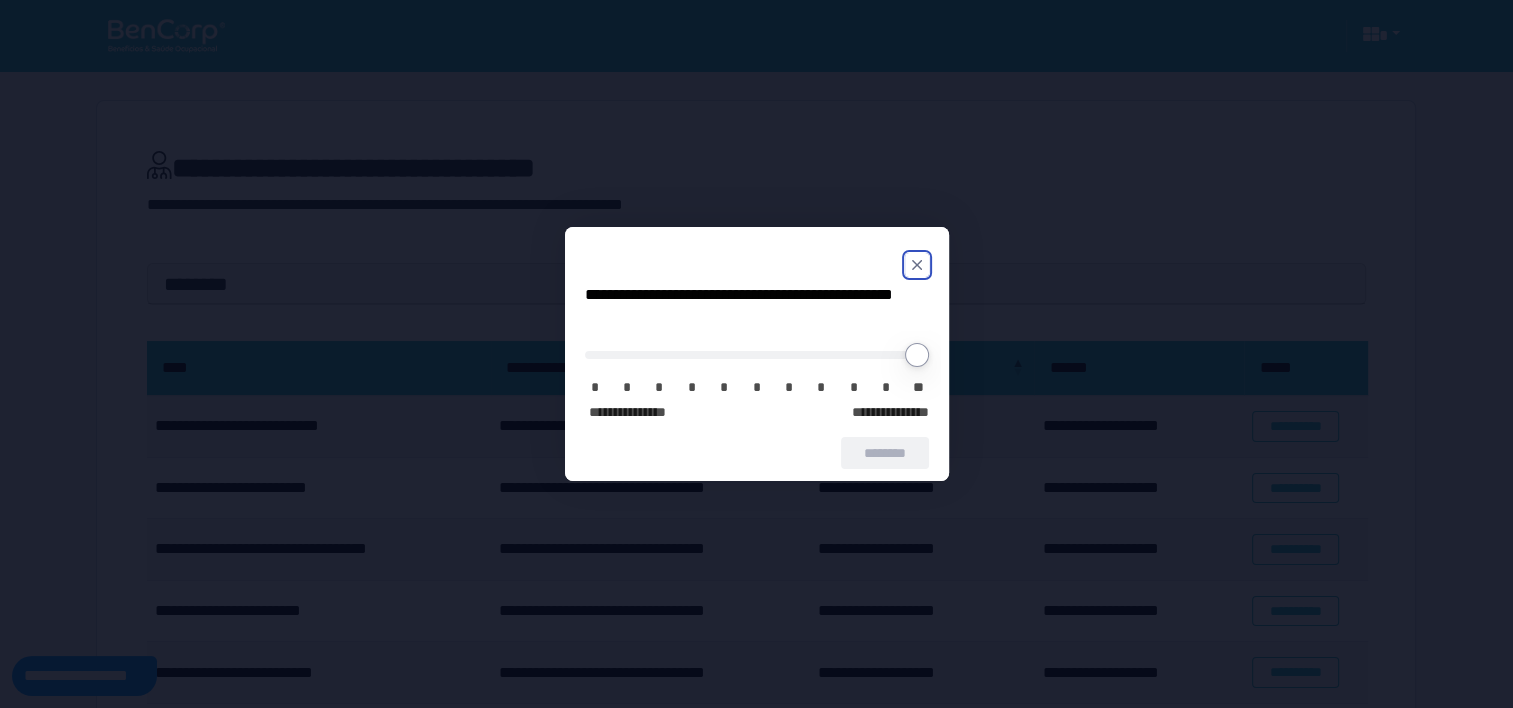 click 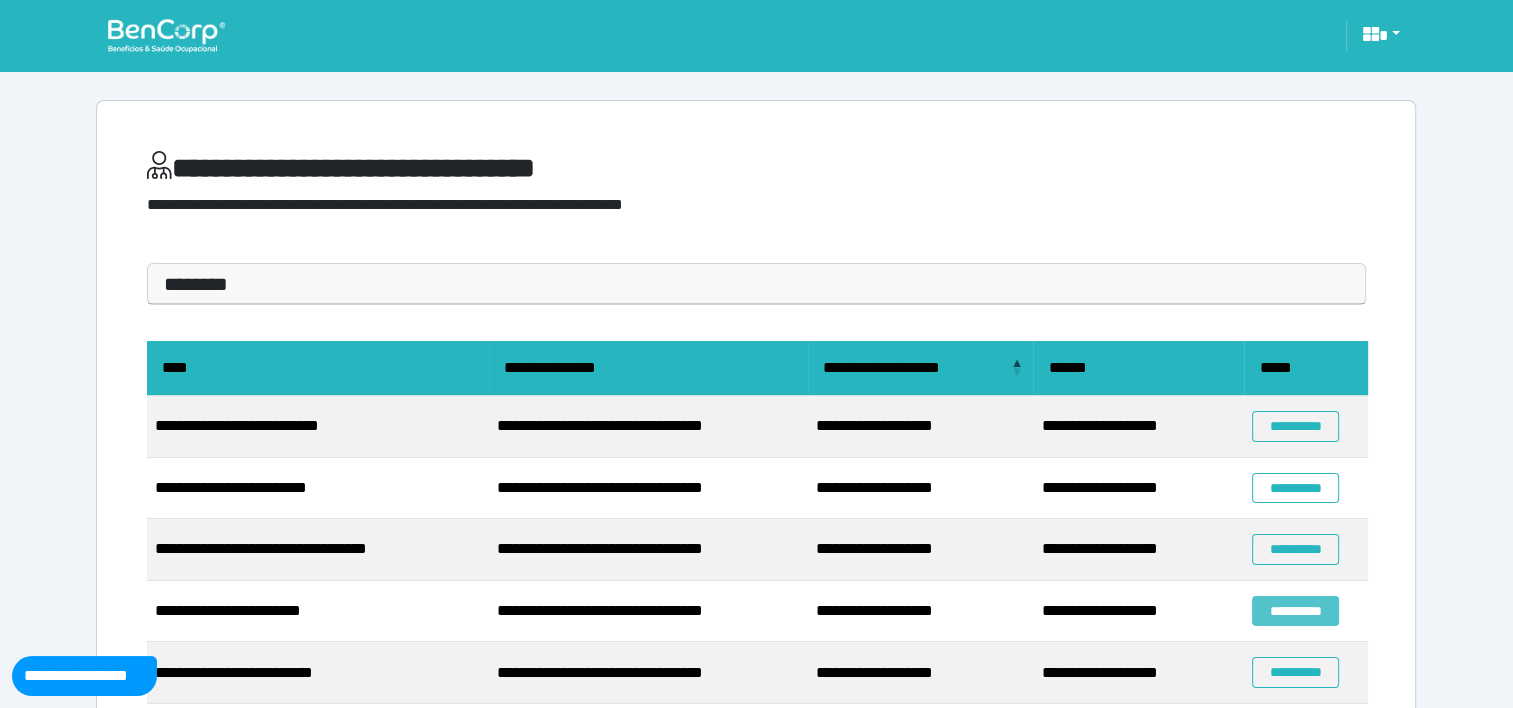 click on "**********" at bounding box center (1295, 611) 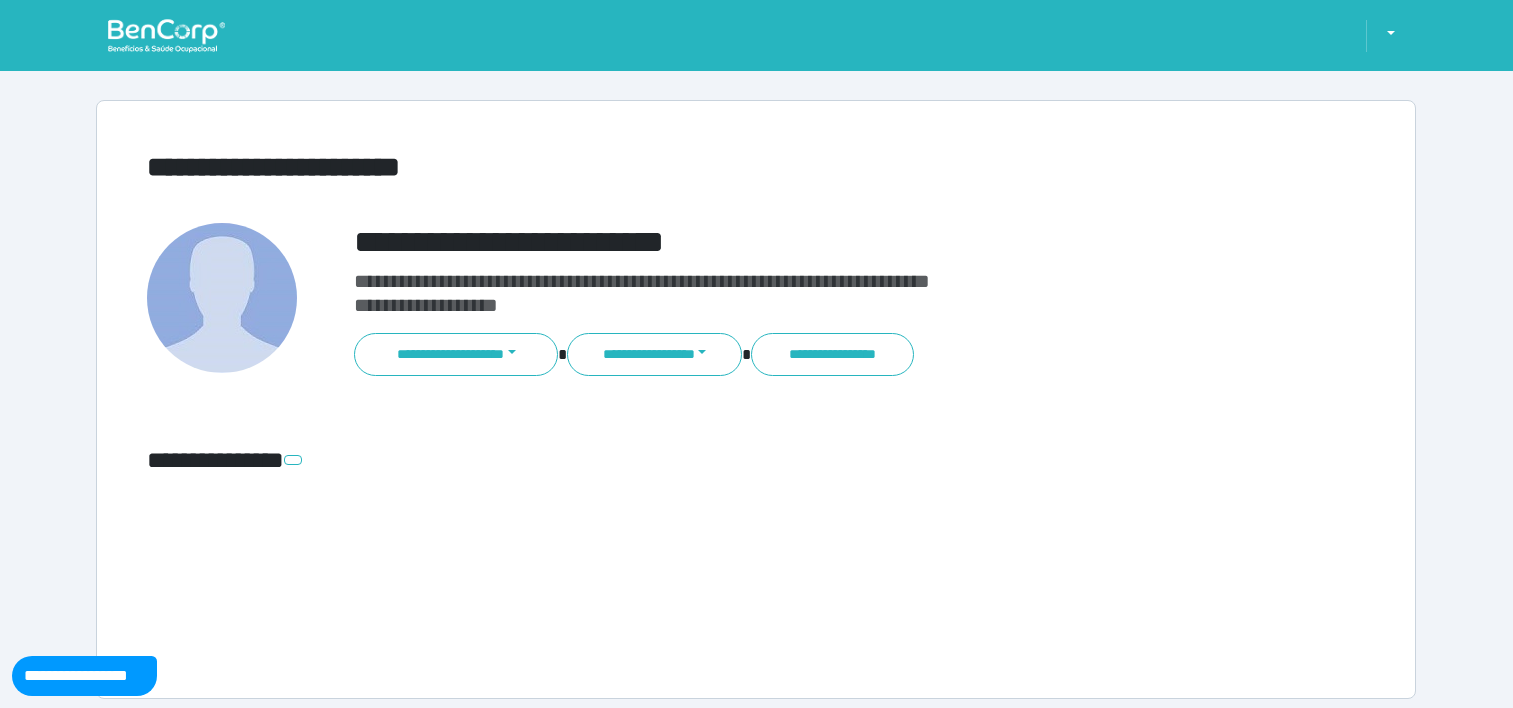 scroll, scrollTop: 0, scrollLeft: 0, axis: both 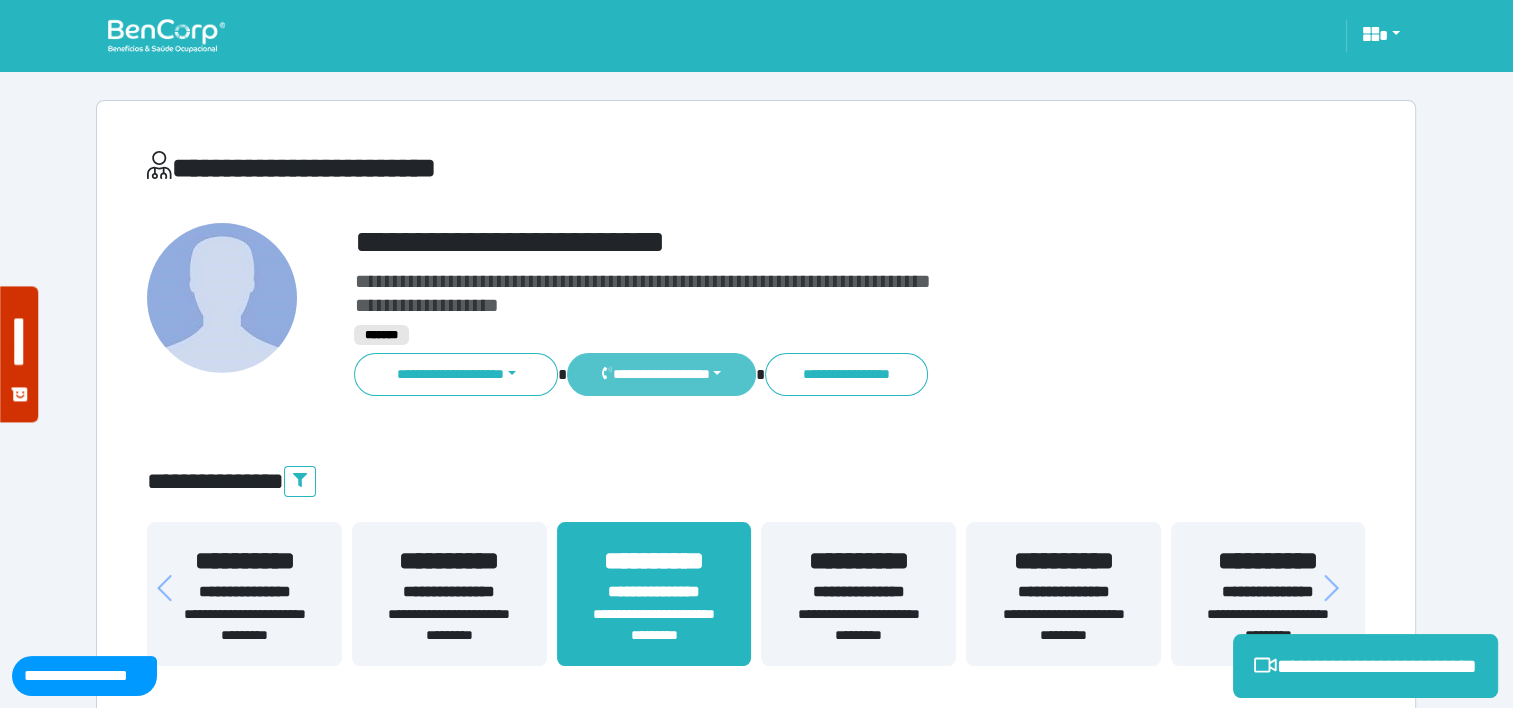 click on "**********" at bounding box center (661, 374) 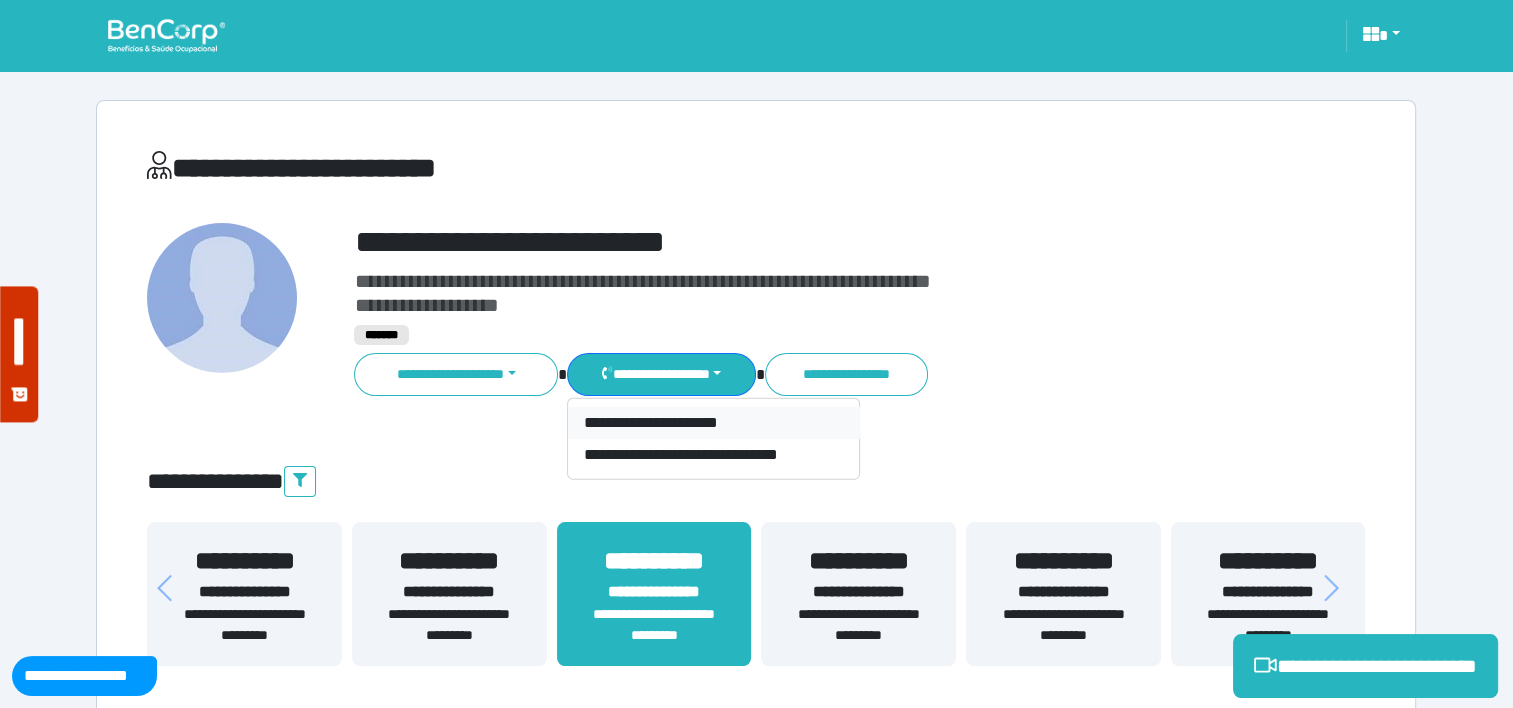 click on "**********" at bounding box center (714, 423) 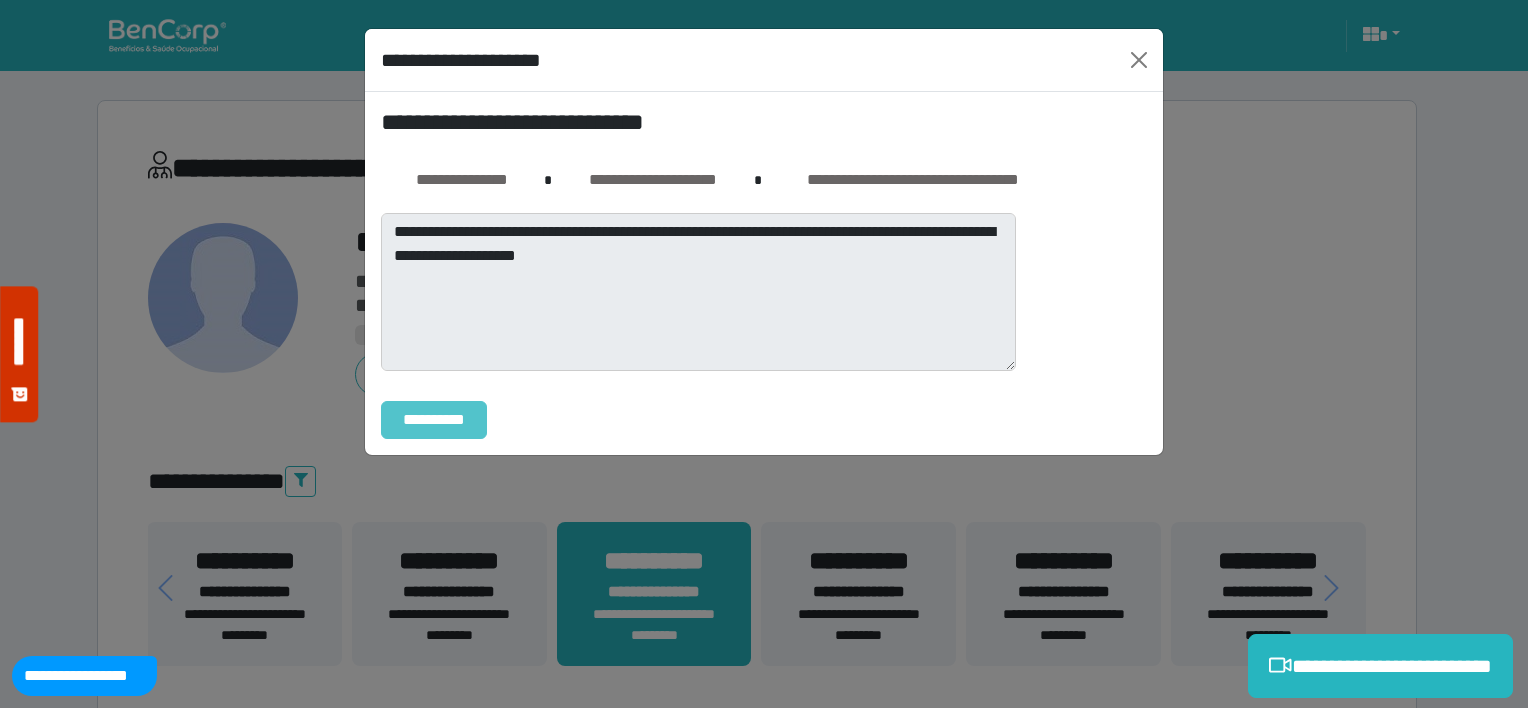 click on "**********" at bounding box center (434, 420) 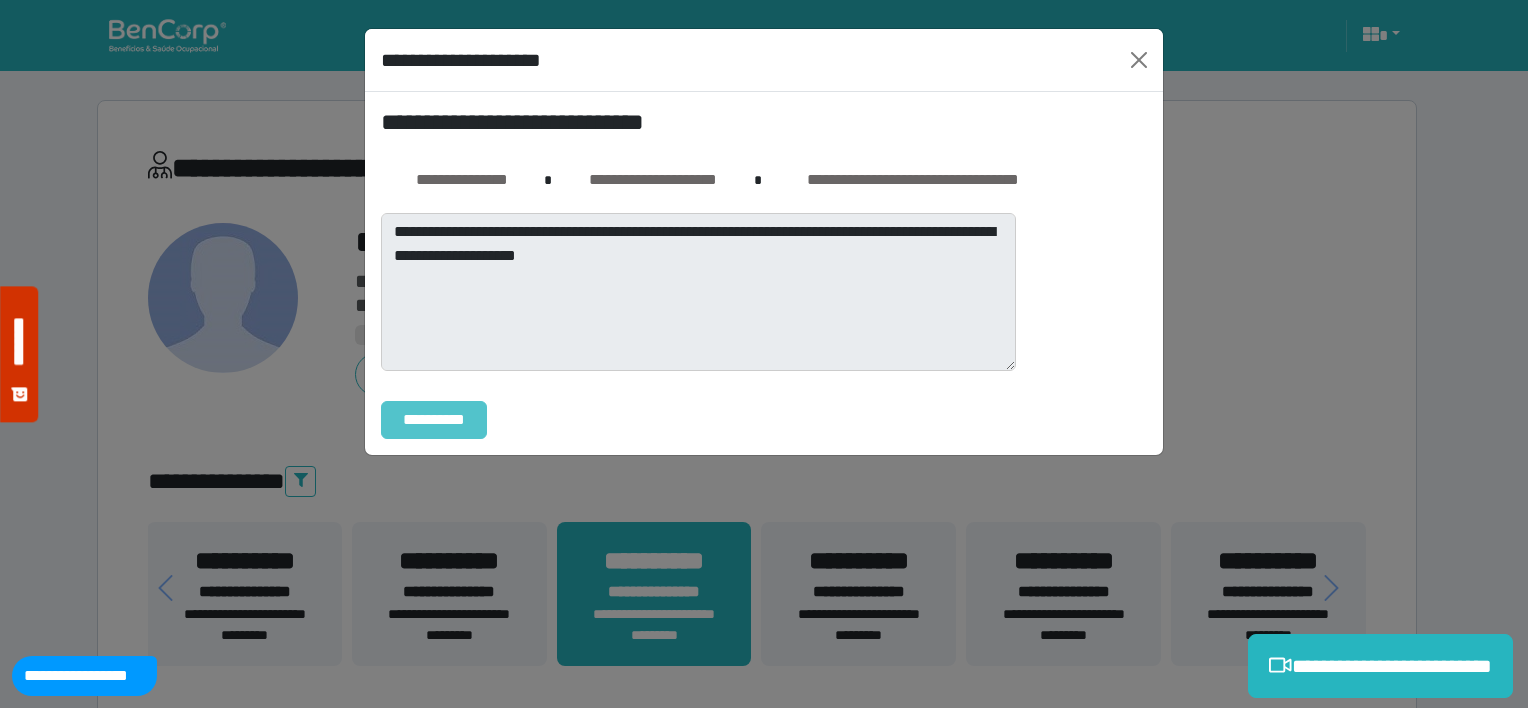 click on "**********" at bounding box center [434, 420] 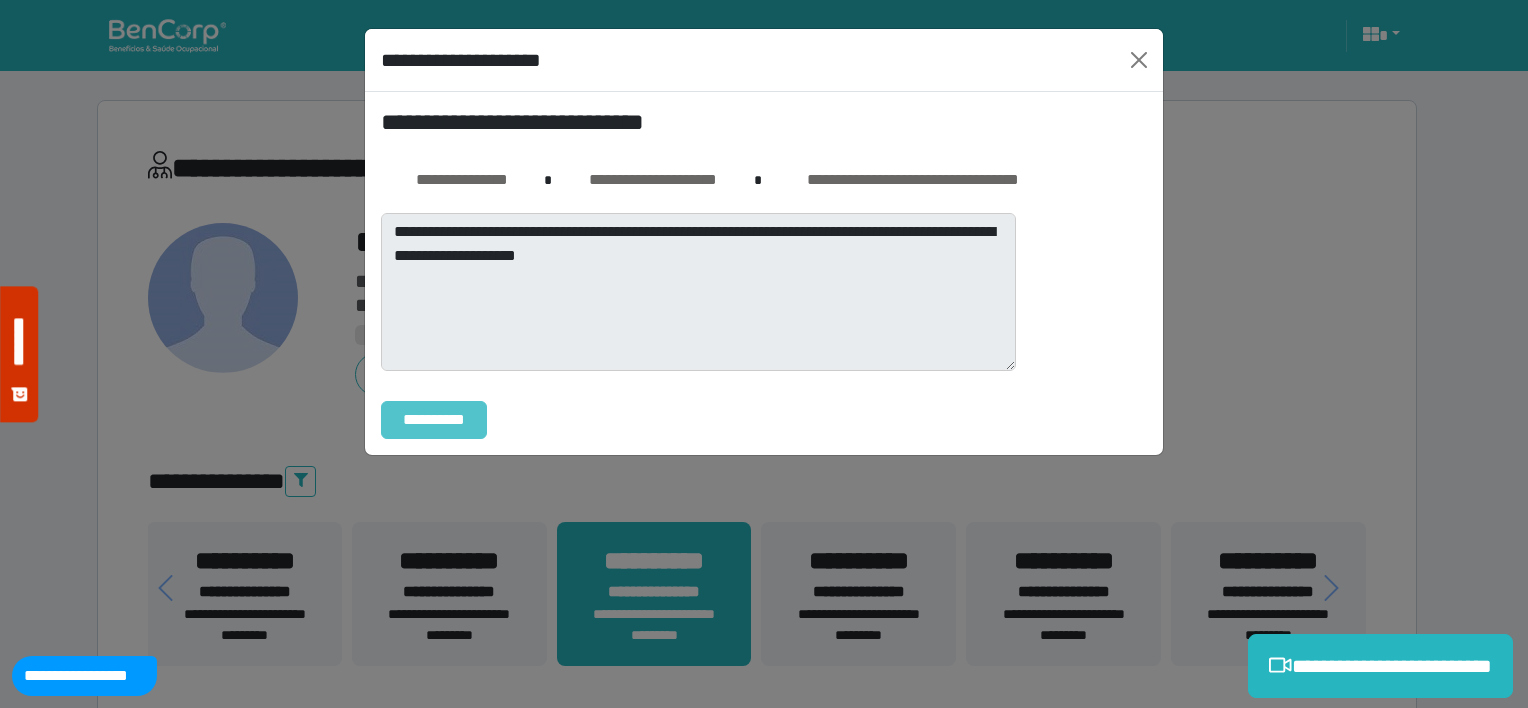 click on "**********" at bounding box center [434, 420] 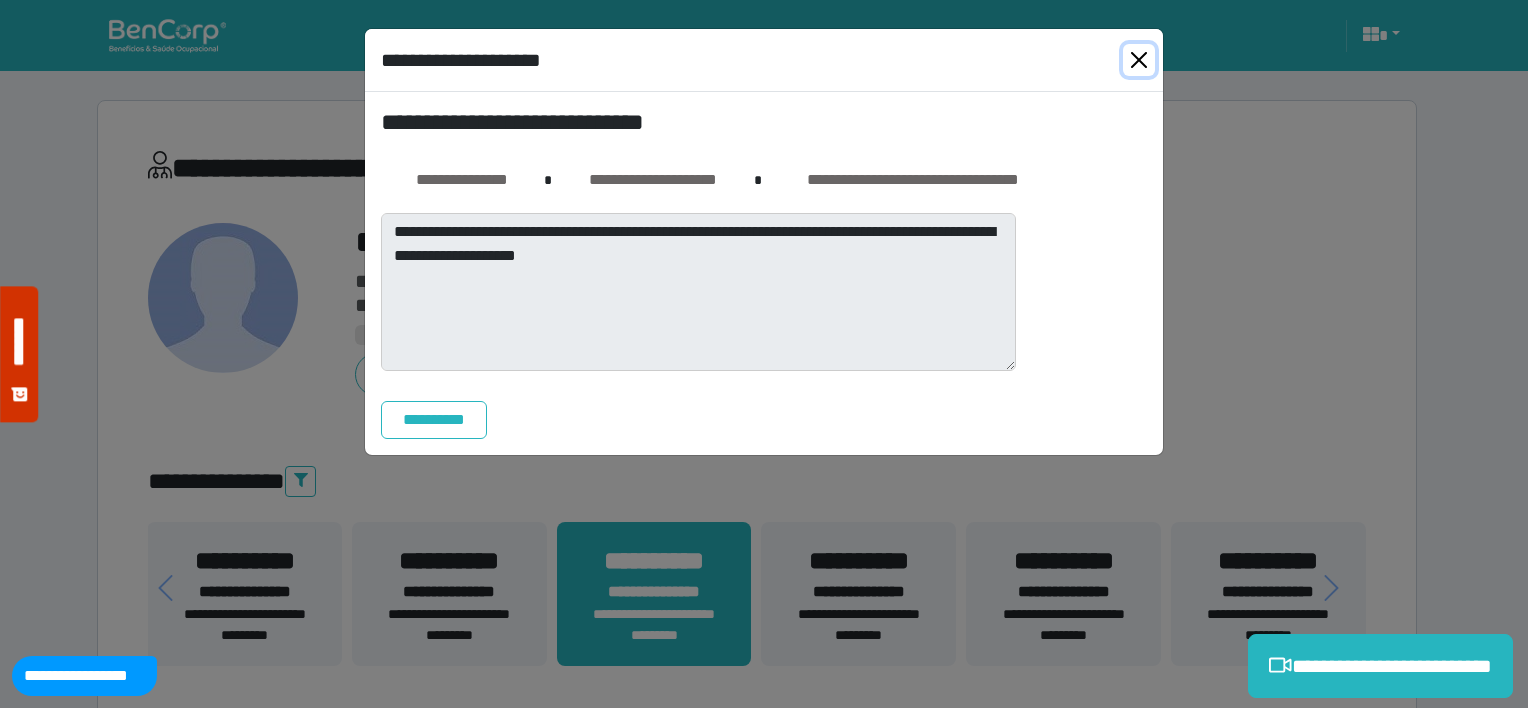 click at bounding box center [1139, 60] 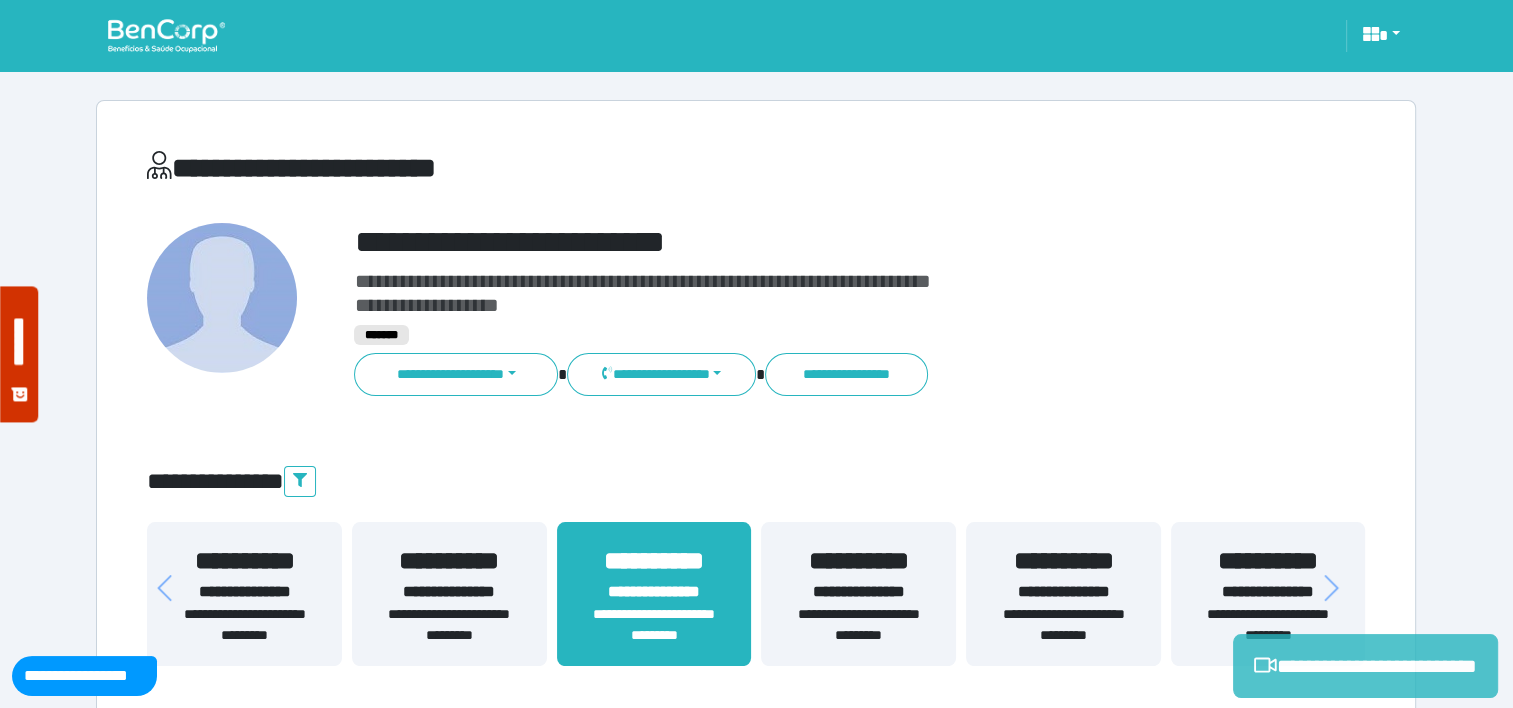 click on "**********" at bounding box center [1365, 666] 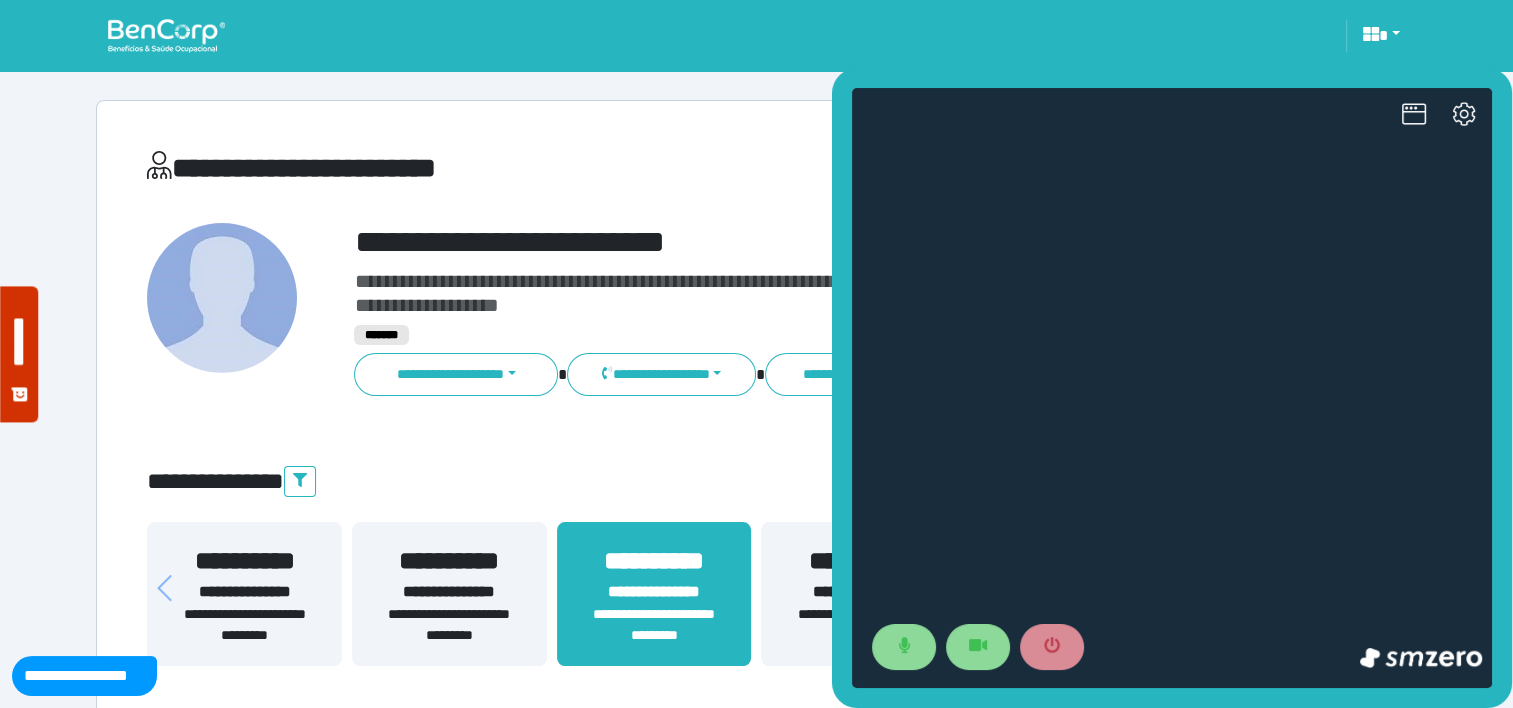 scroll, scrollTop: 0, scrollLeft: 0, axis: both 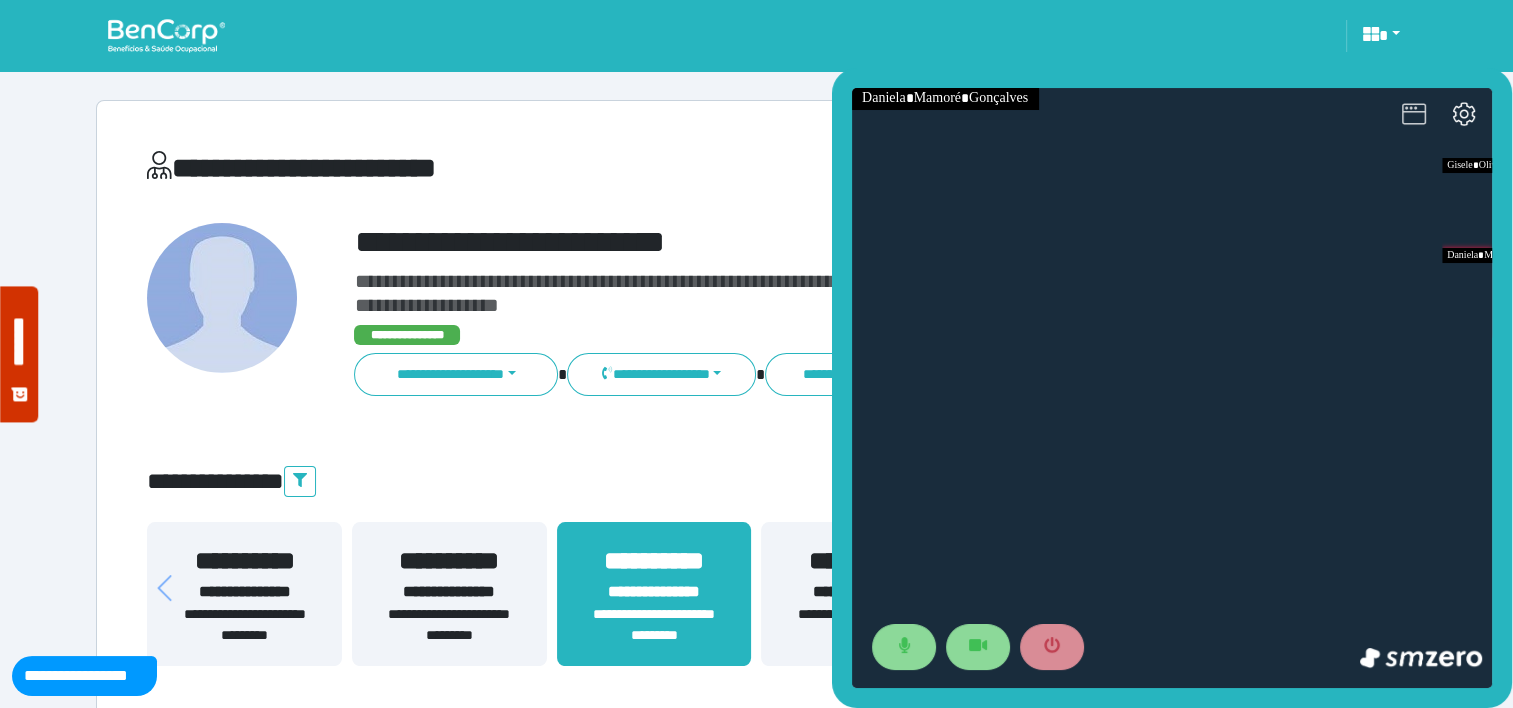 click 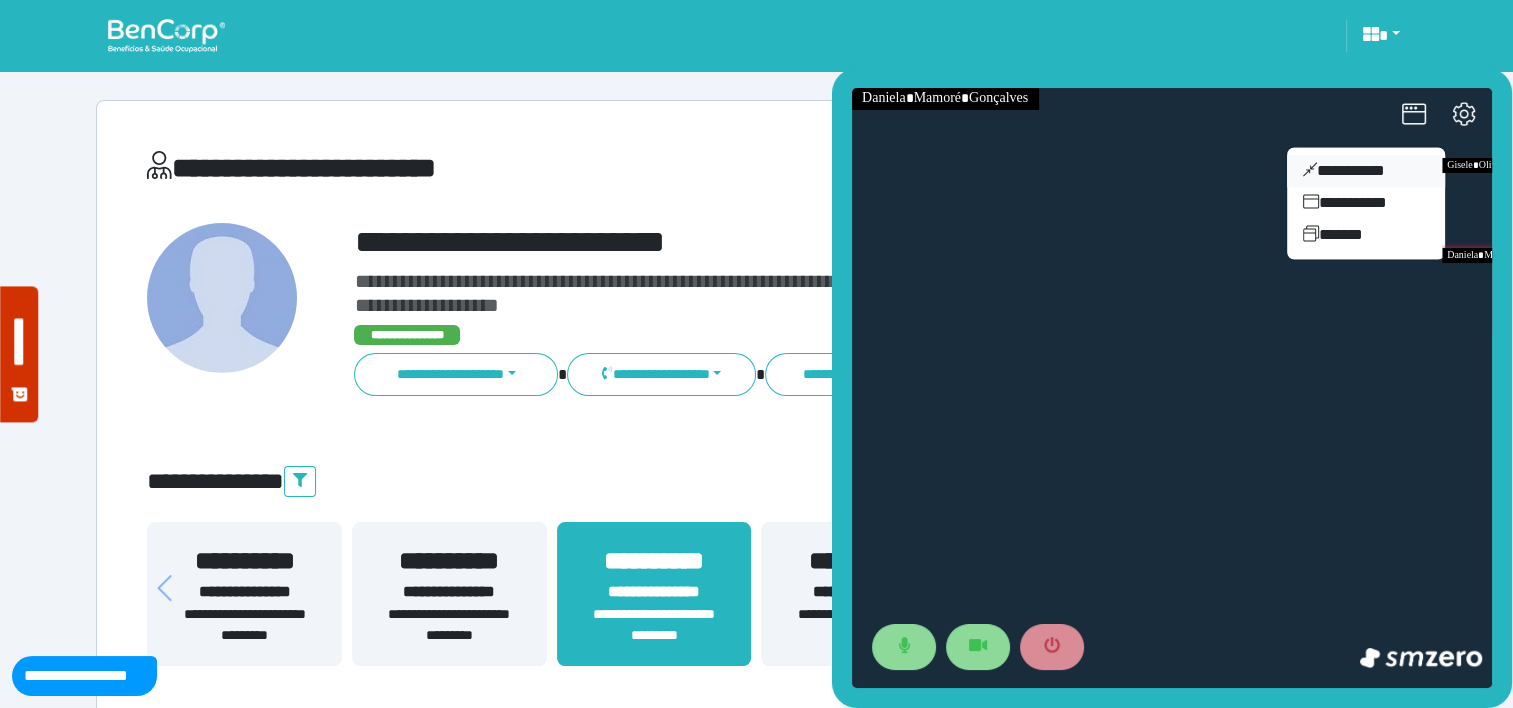 click on "**********" at bounding box center (1366, 171) 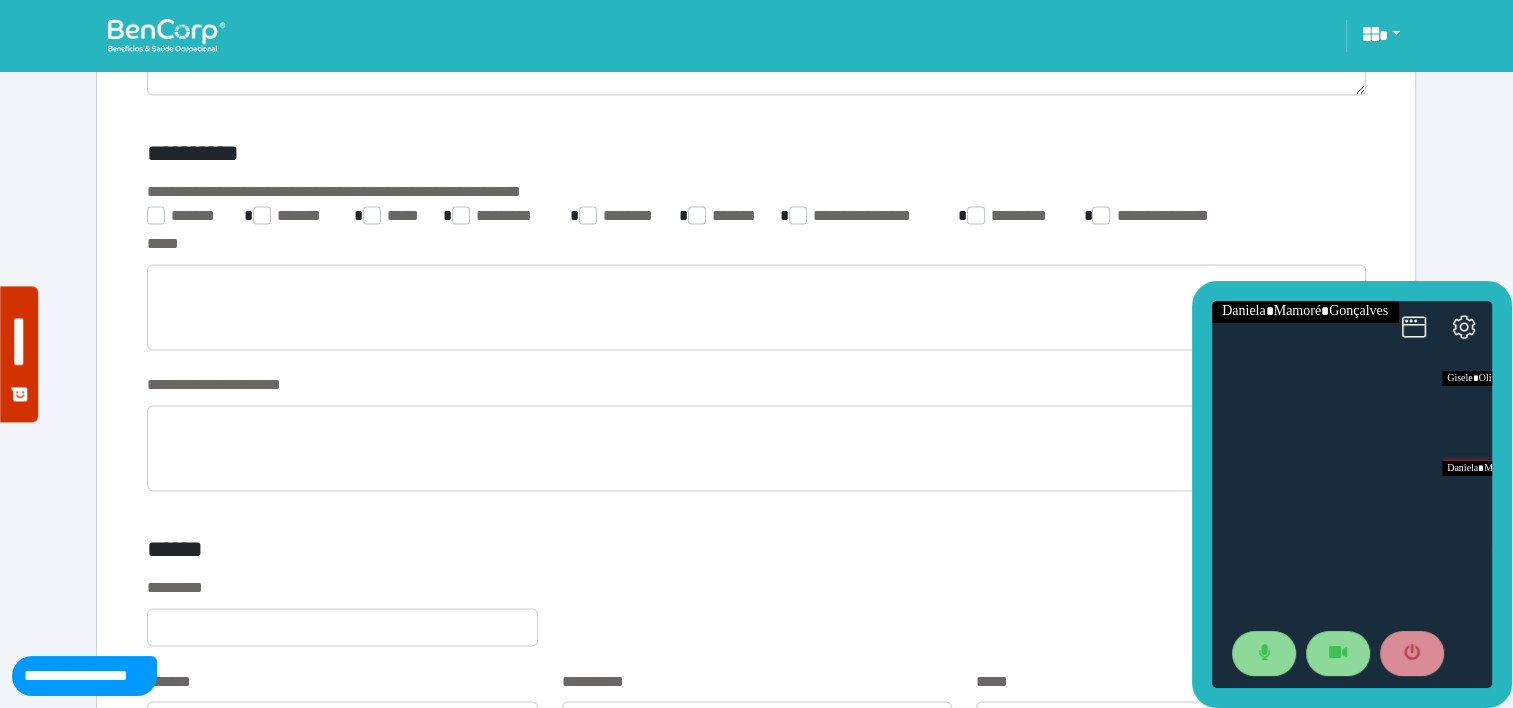 scroll, scrollTop: 3208, scrollLeft: 0, axis: vertical 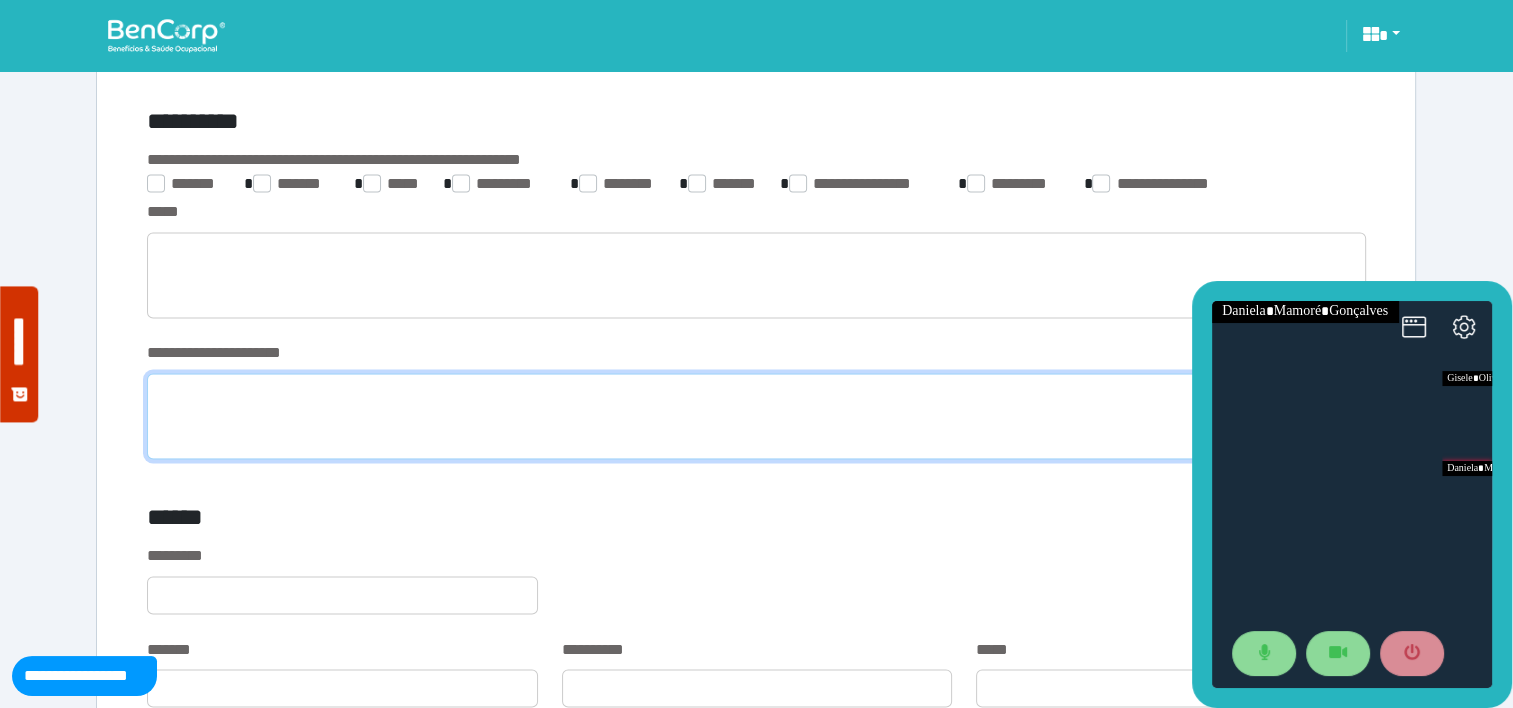 click at bounding box center (756, 416) 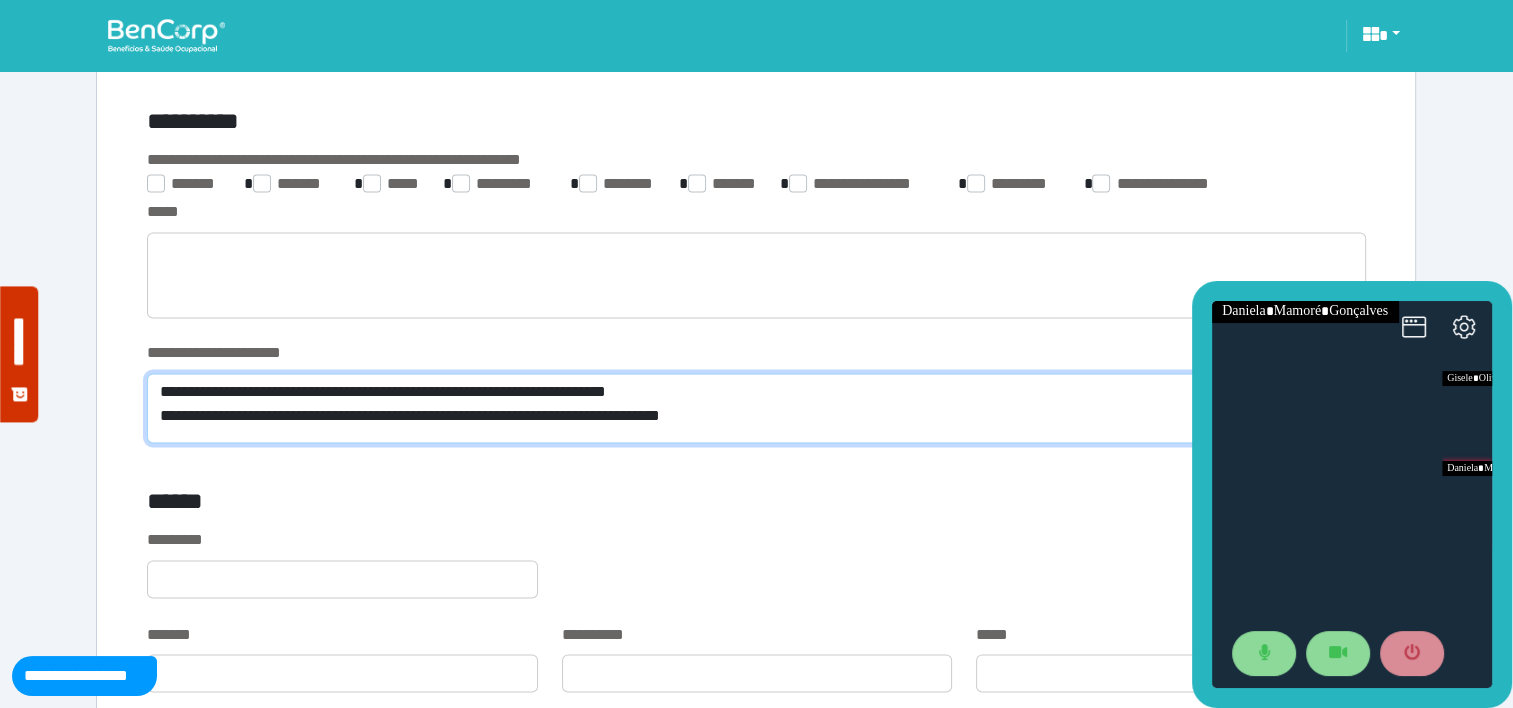 scroll, scrollTop: 0, scrollLeft: 0, axis: both 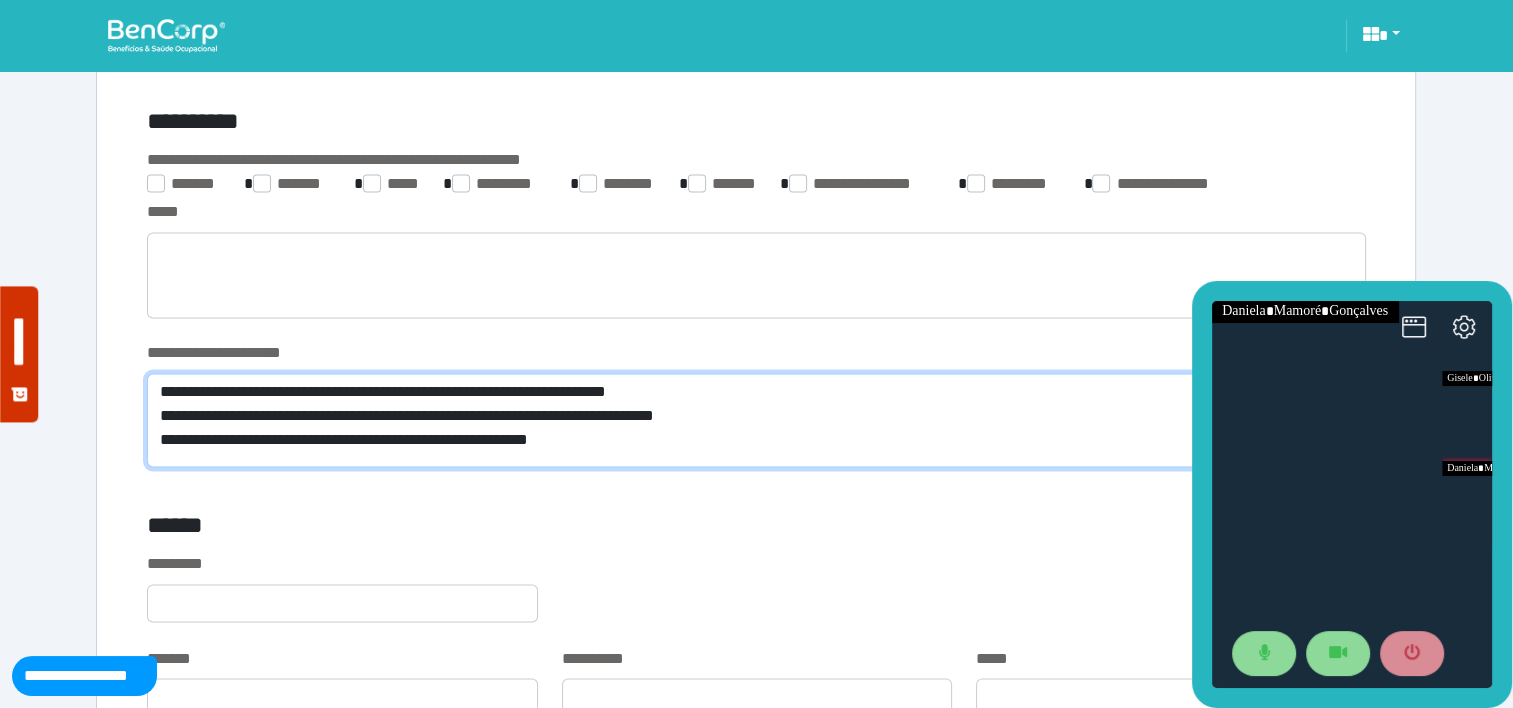 click on "**********" at bounding box center (756, 420) 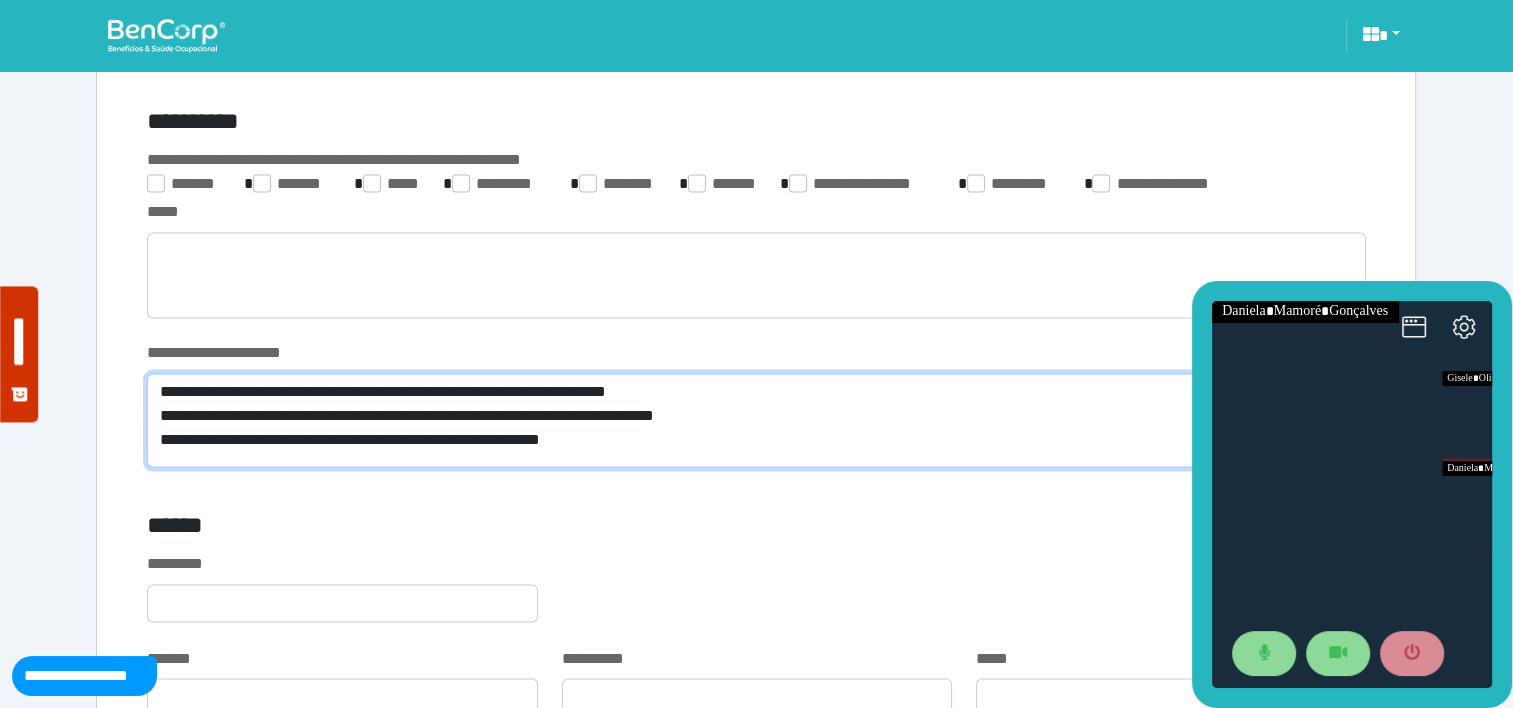 scroll, scrollTop: 0, scrollLeft: 0, axis: both 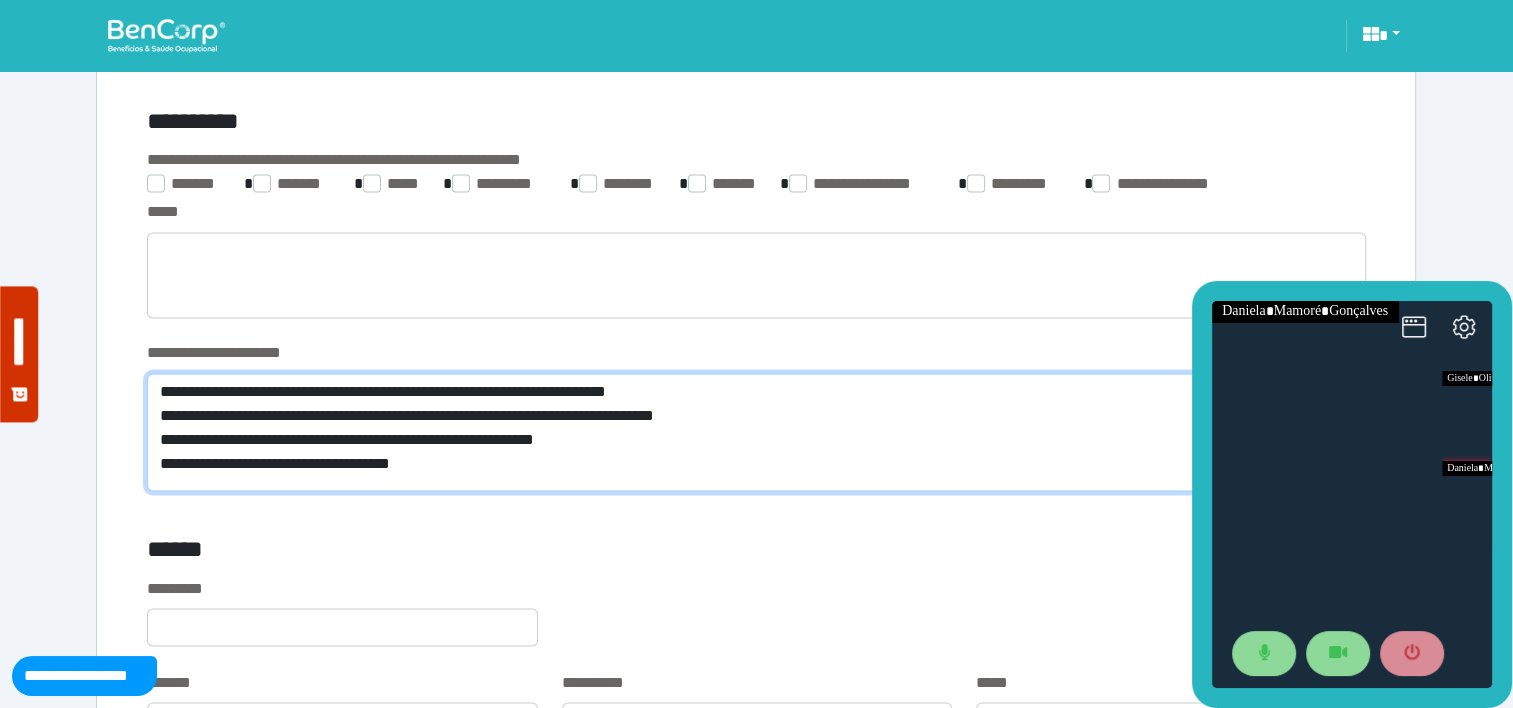 click on "**********" at bounding box center (756, 432) 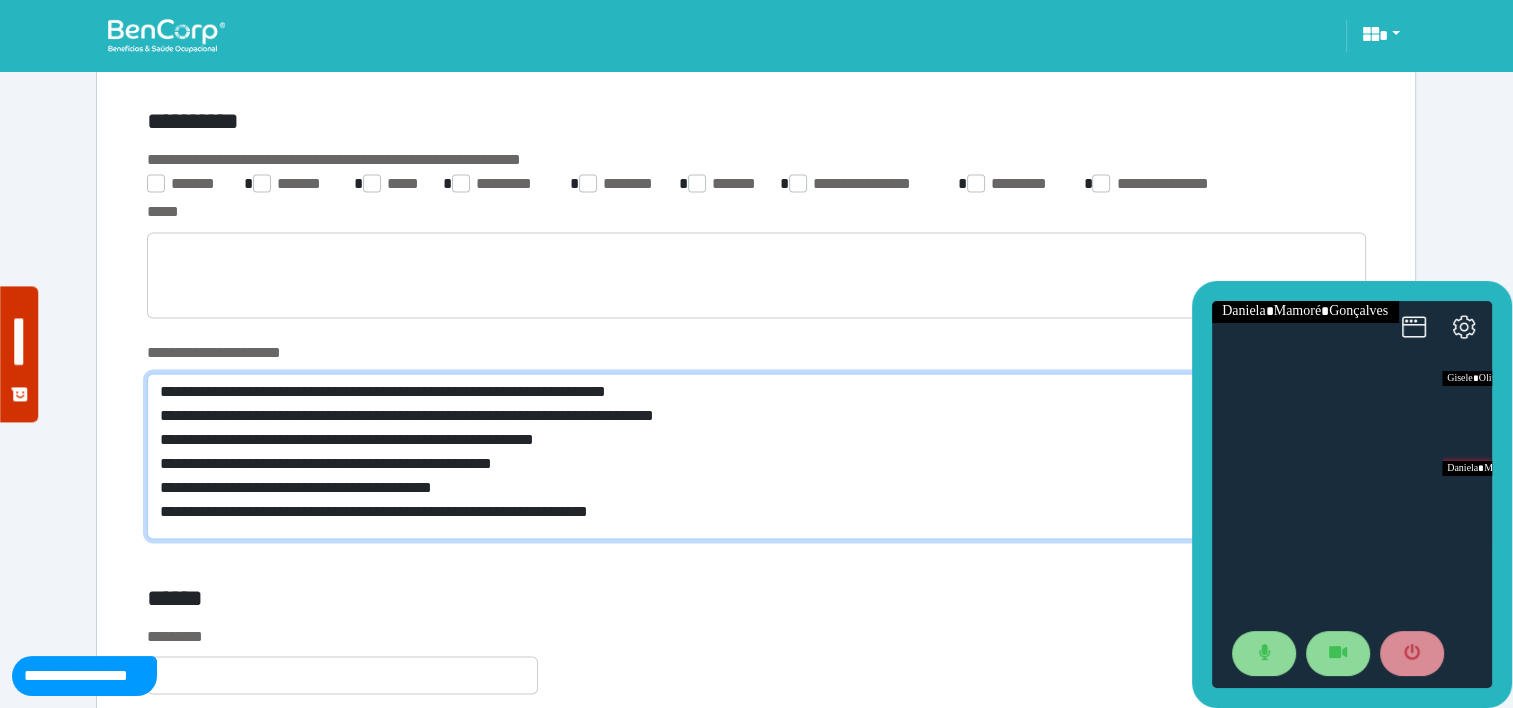 scroll, scrollTop: 0, scrollLeft: 0, axis: both 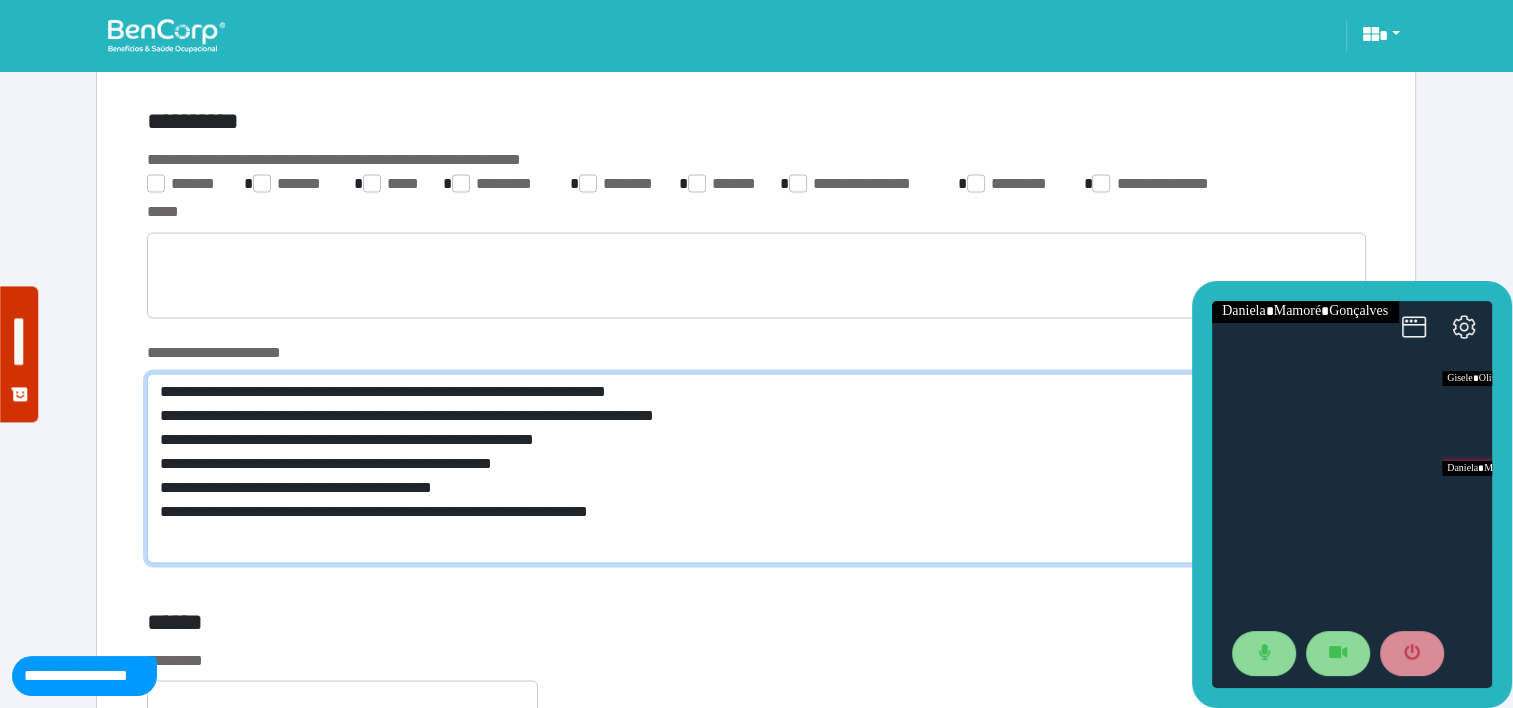 type on "**********" 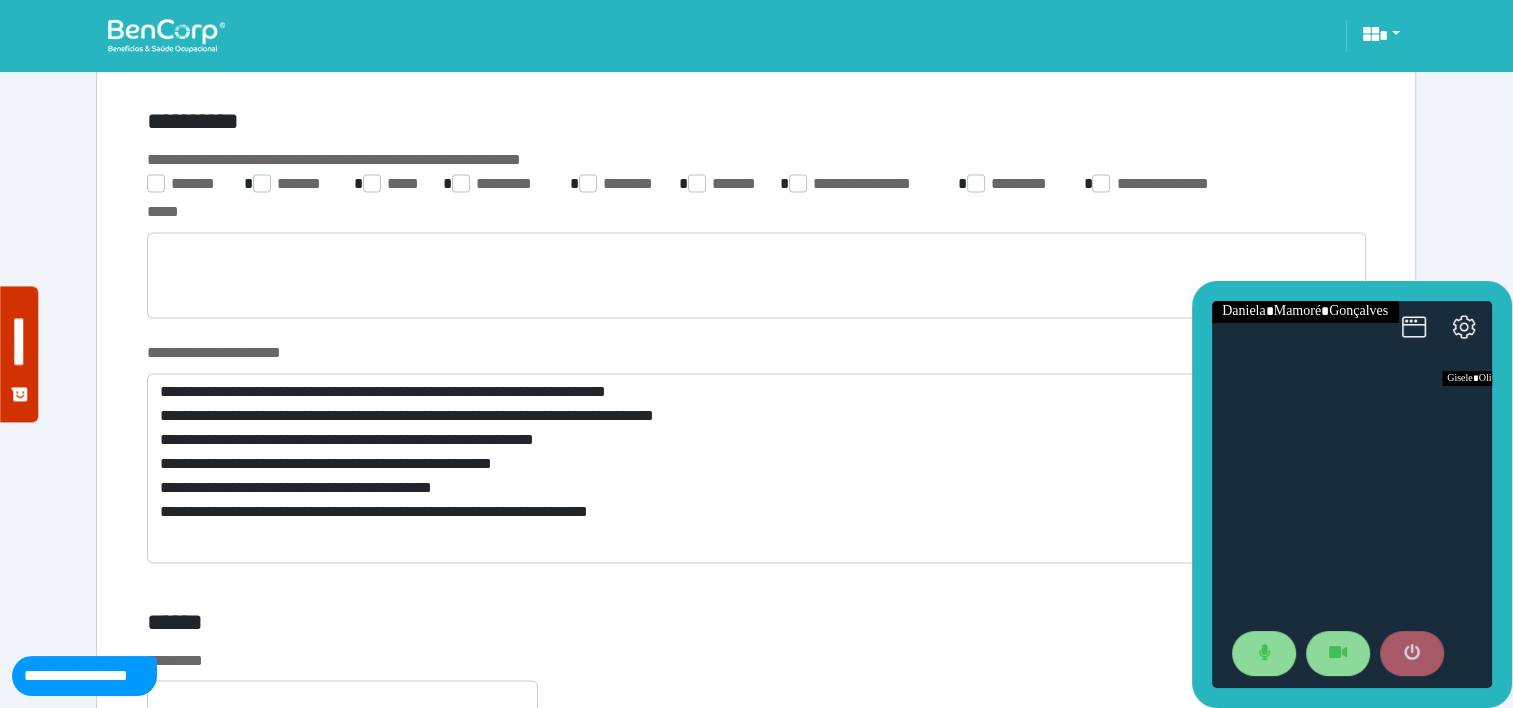click at bounding box center [1412, 654] 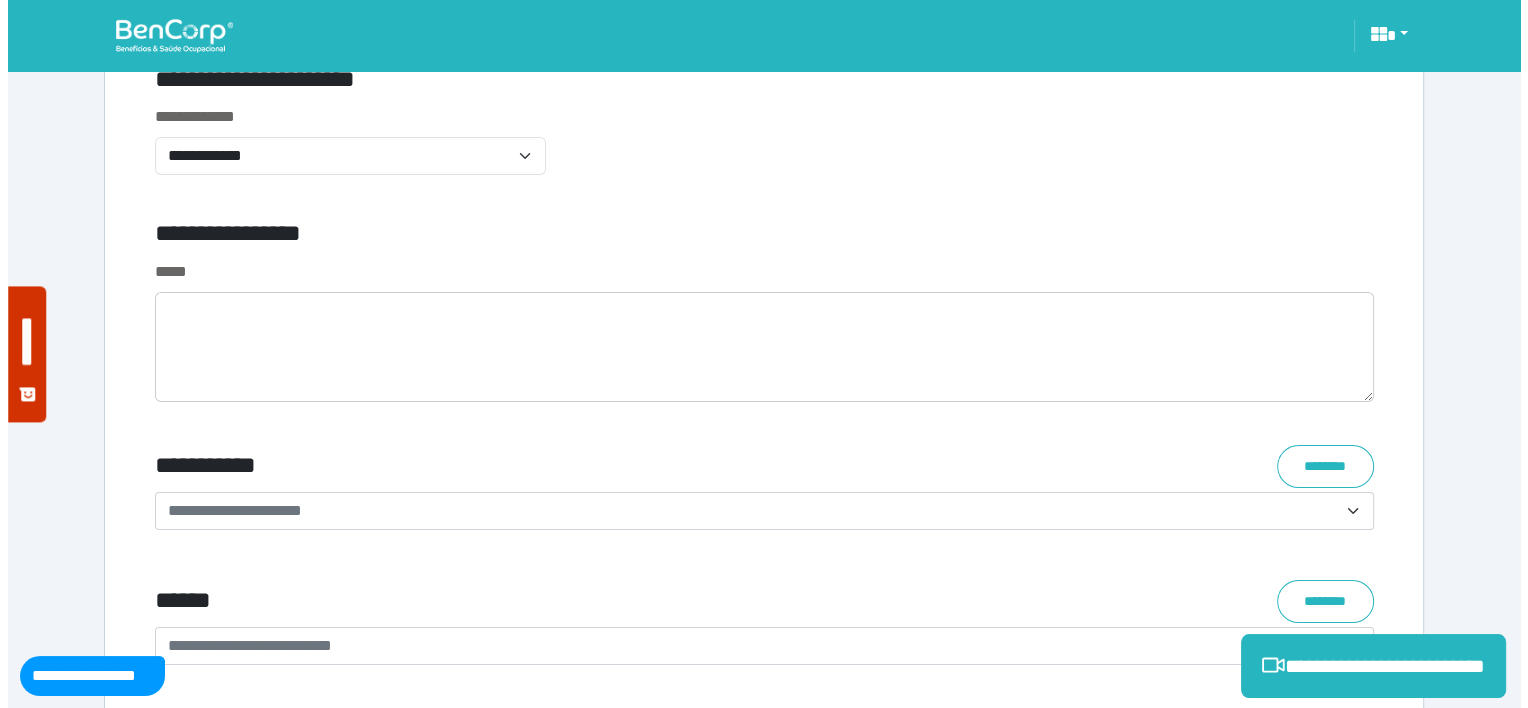 scroll, scrollTop: 8034, scrollLeft: 0, axis: vertical 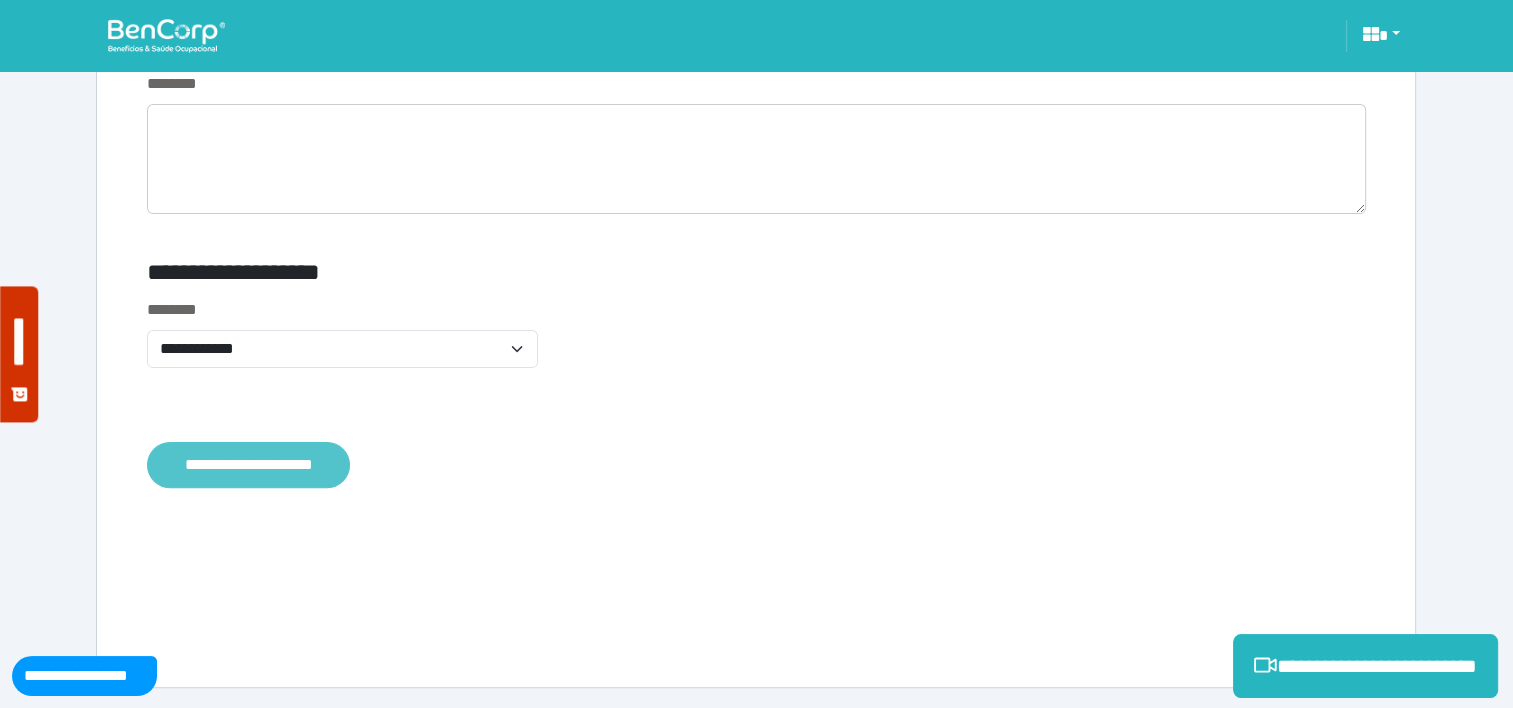 click on "**********" at bounding box center (248, 465) 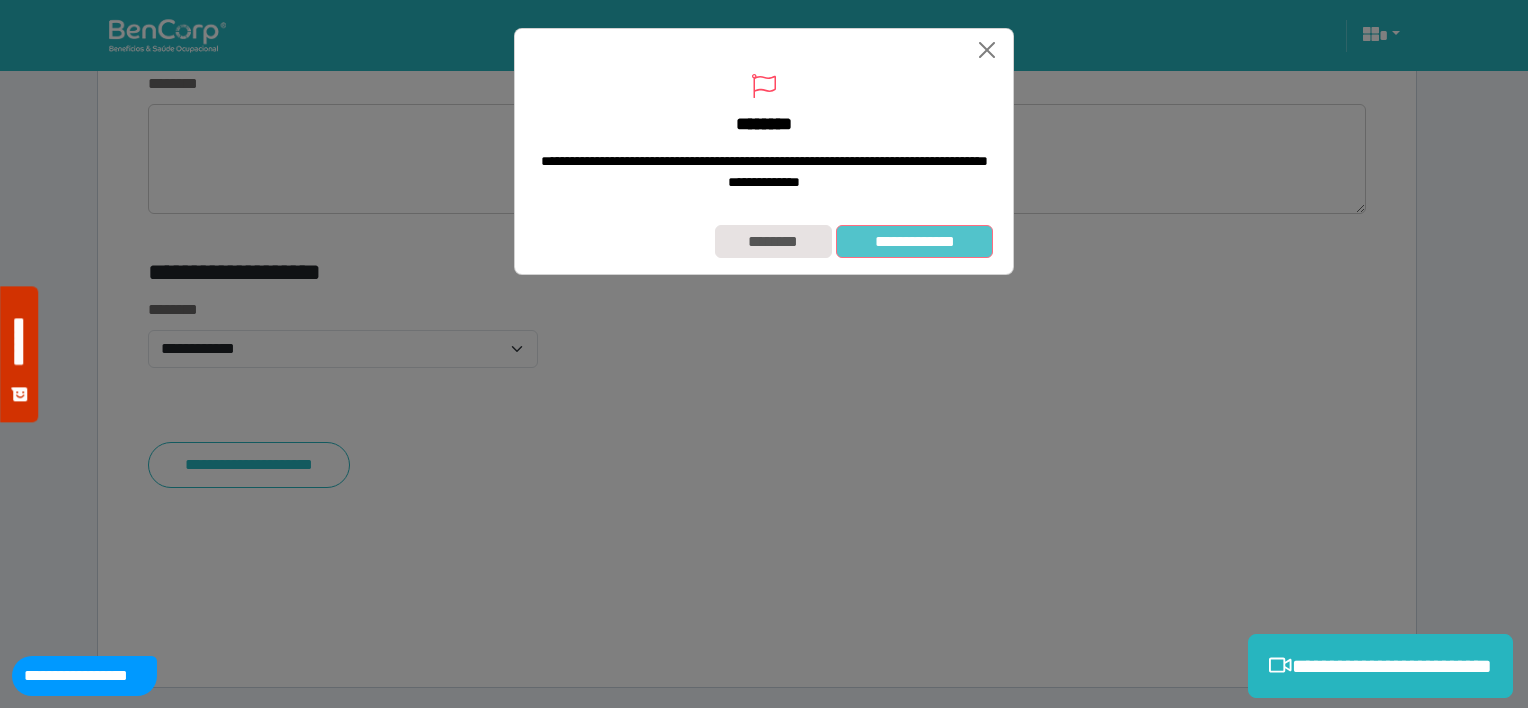 click on "**********" at bounding box center [914, 242] 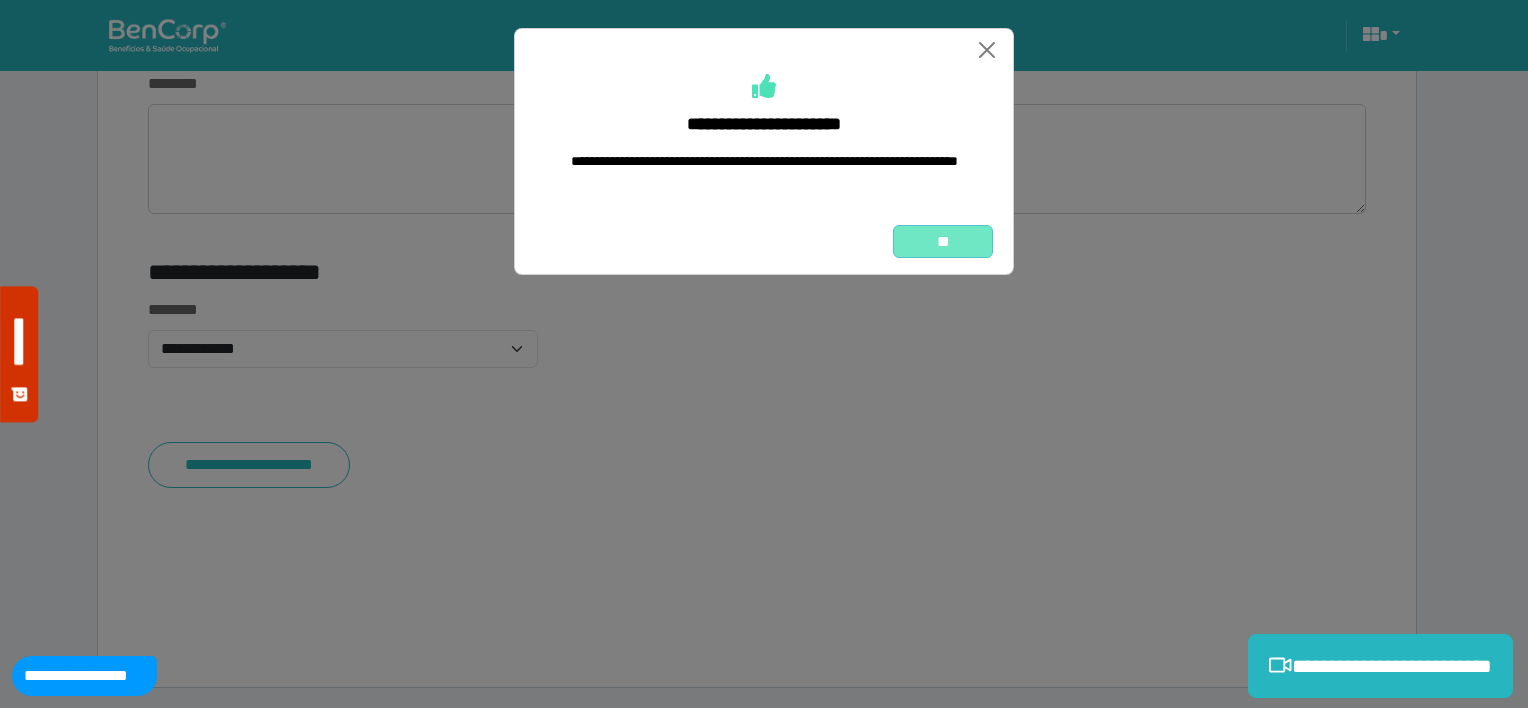 click on "**" at bounding box center [943, 242] 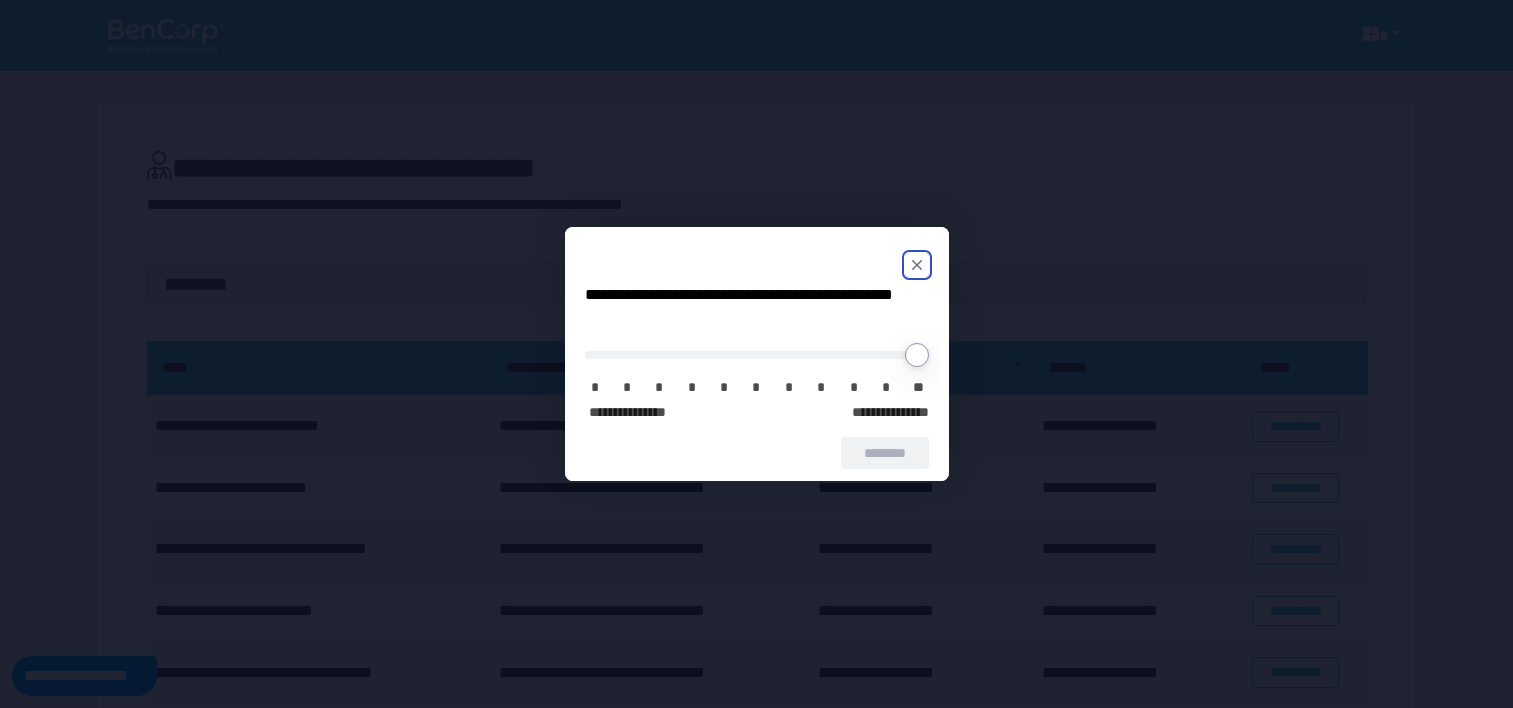 scroll, scrollTop: 0, scrollLeft: 0, axis: both 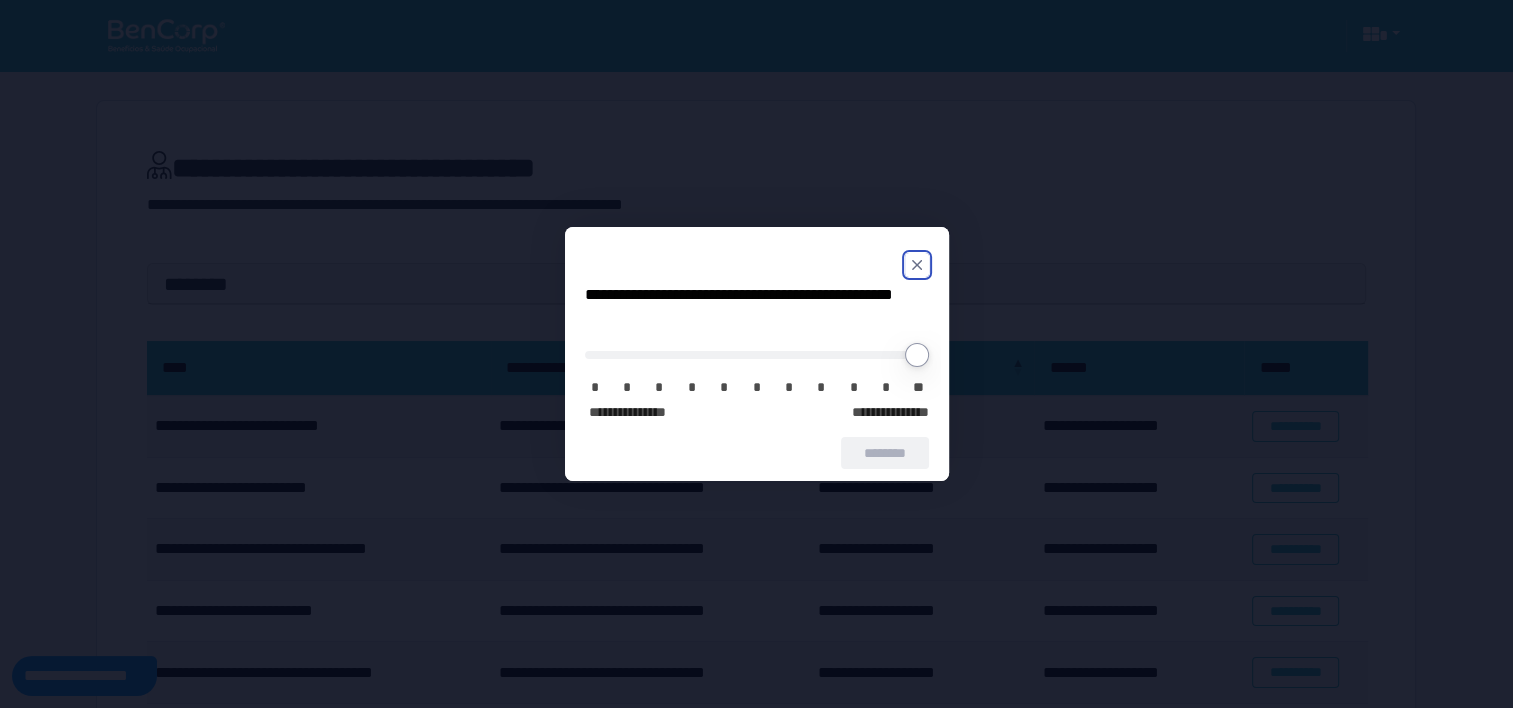 click 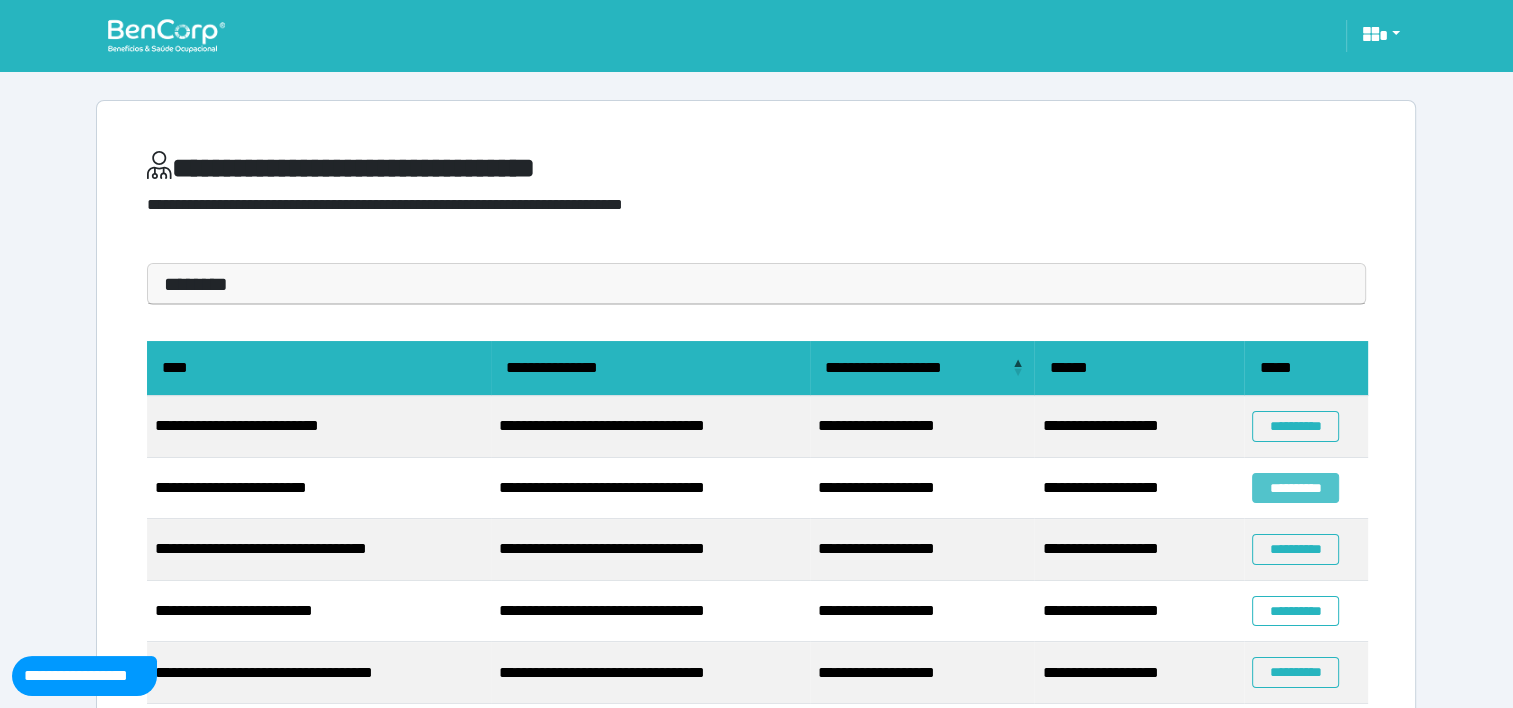 click on "**********" at bounding box center (1295, 488) 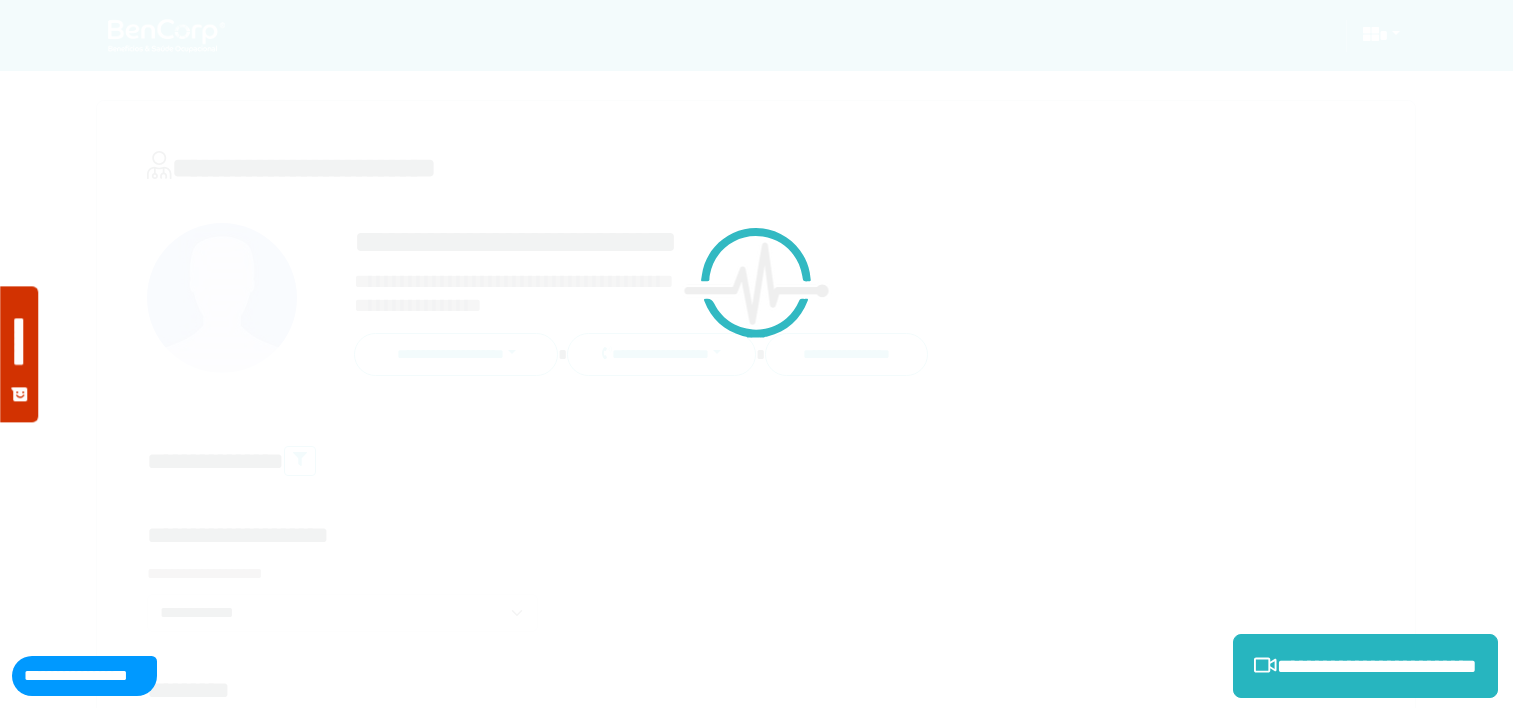 scroll, scrollTop: 0, scrollLeft: 0, axis: both 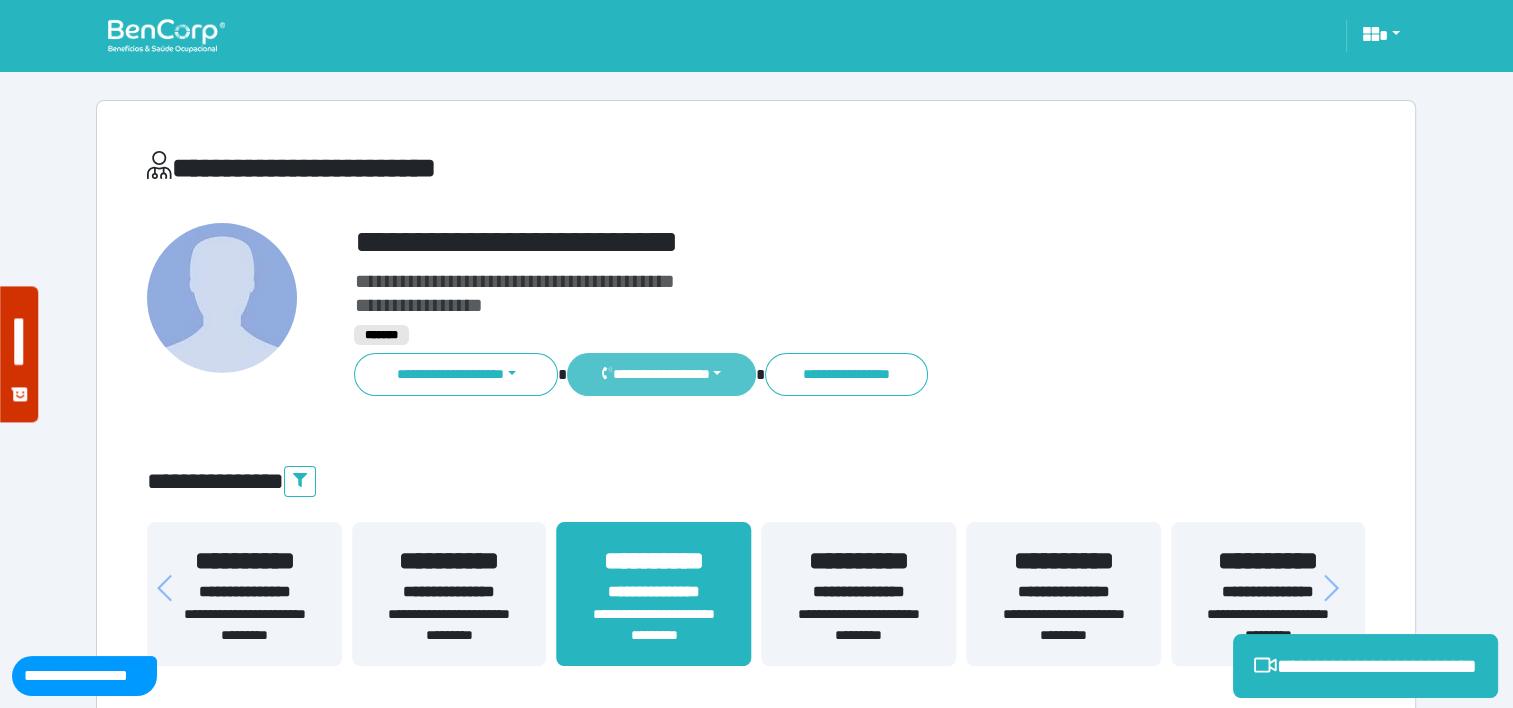click on "**********" at bounding box center [661, 374] 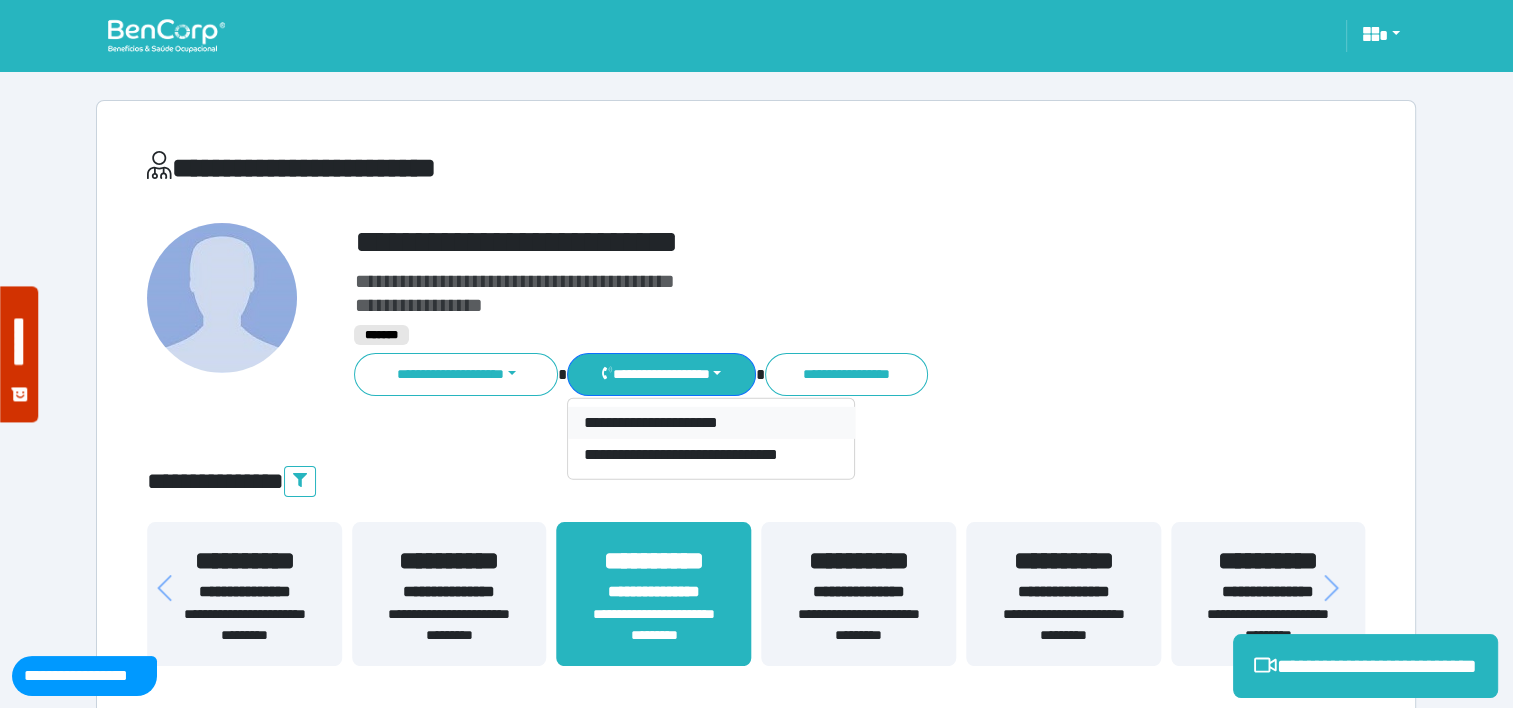 click on "**********" at bounding box center [711, 423] 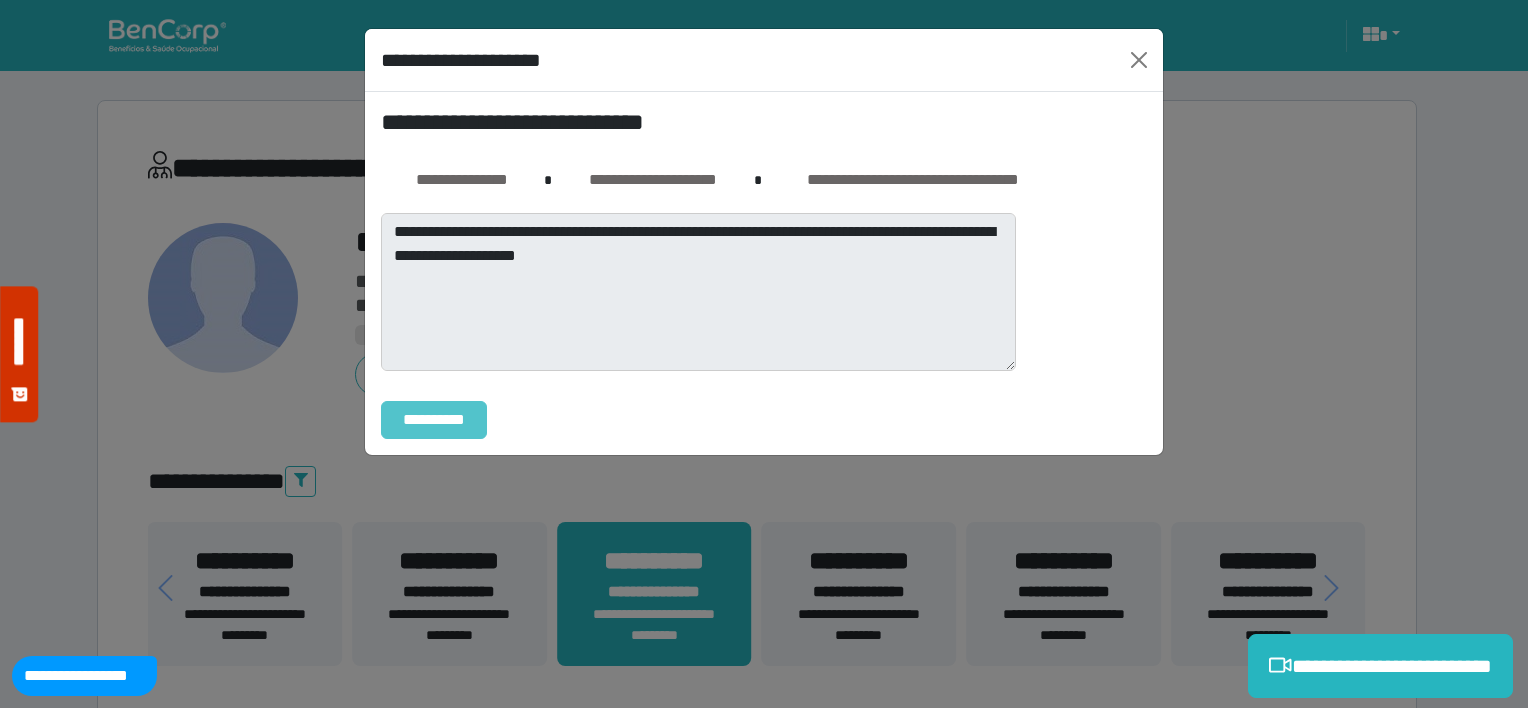 click on "**********" at bounding box center [434, 420] 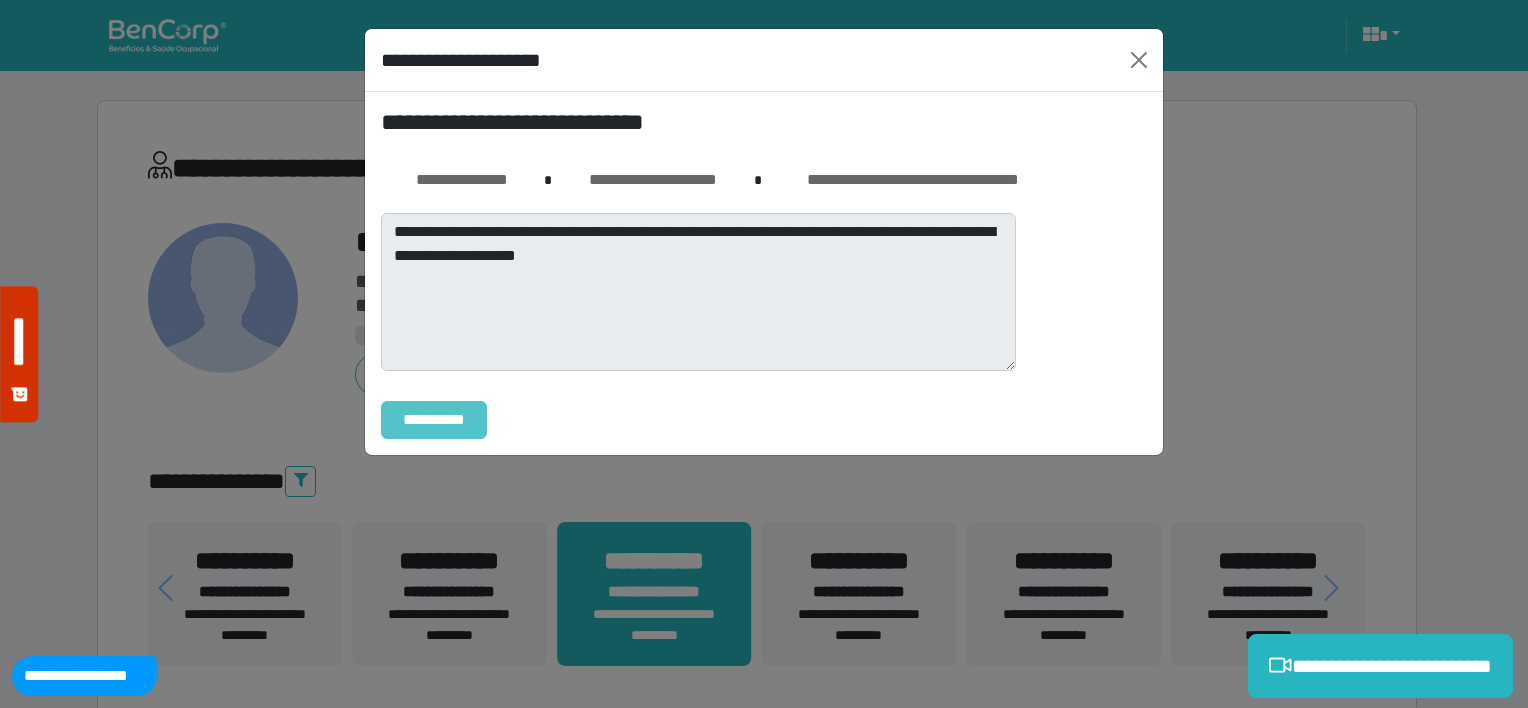 click on "**********" at bounding box center (434, 420) 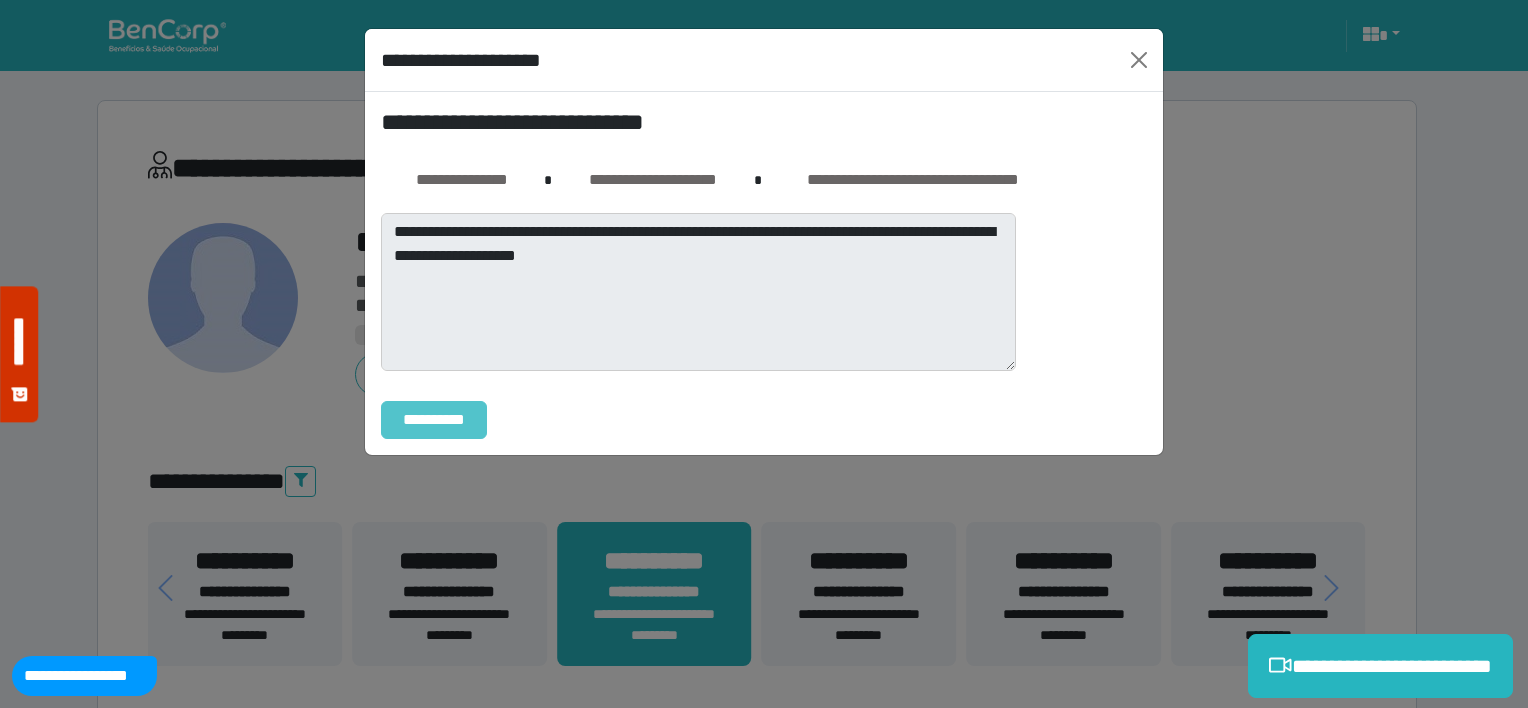 click on "**********" at bounding box center (434, 420) 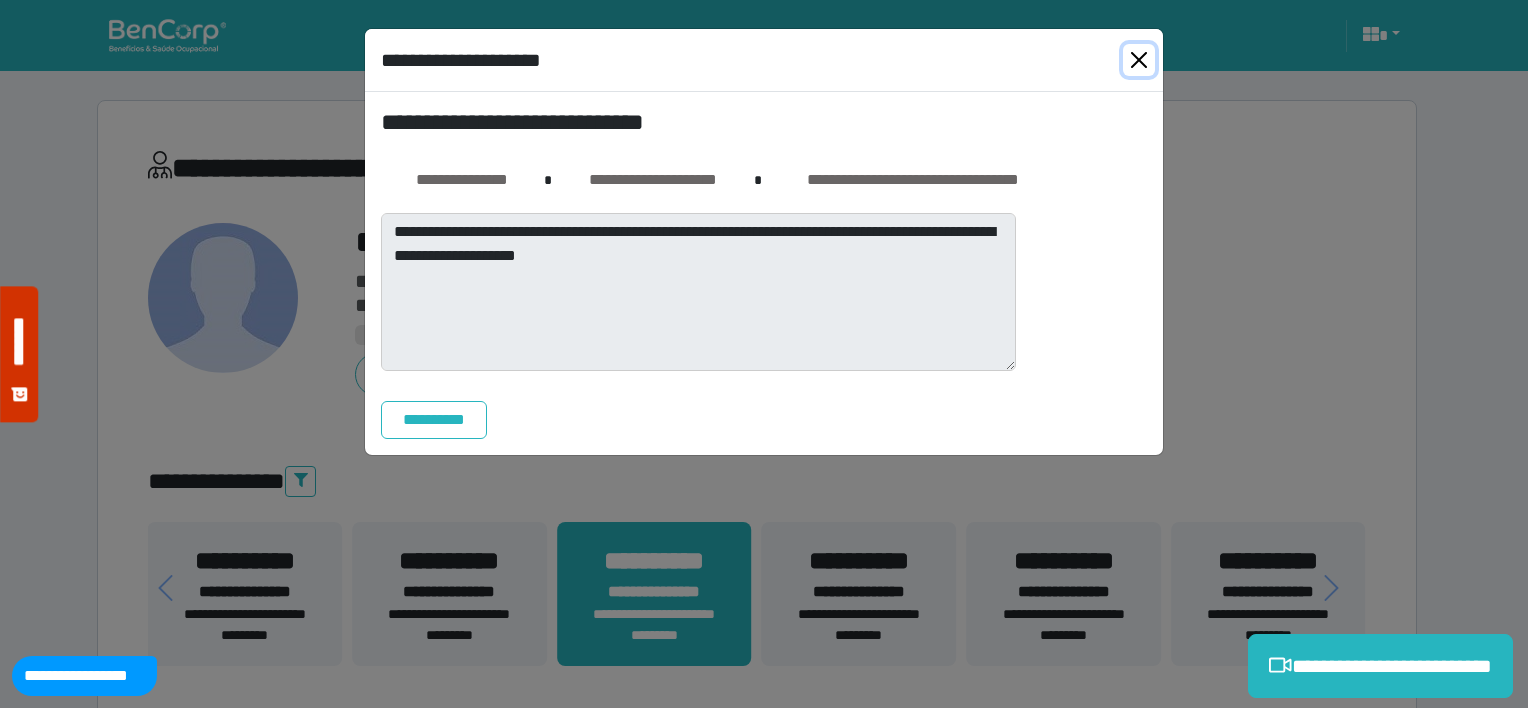 click at bounding box center [1139, 60] 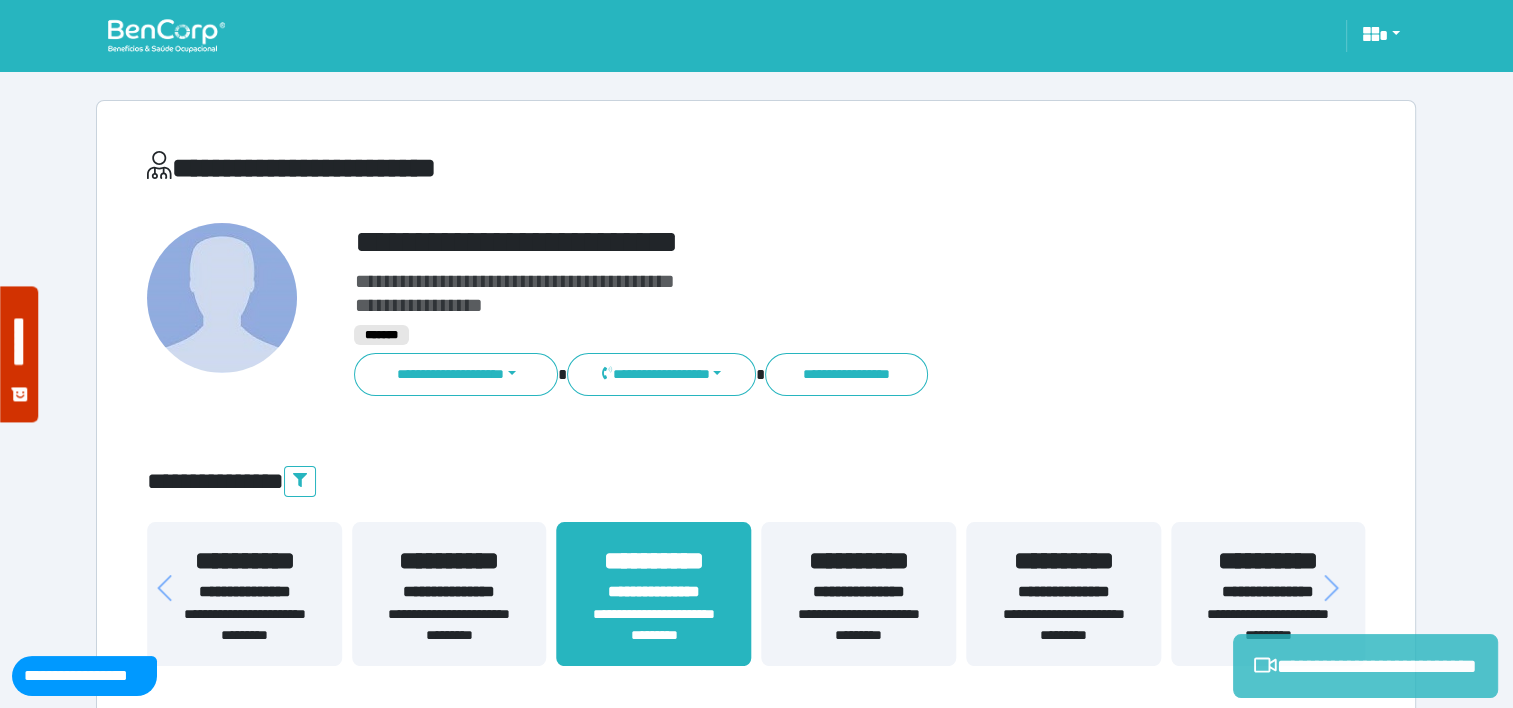 click on "**********" at bounding box center (1365, 666) 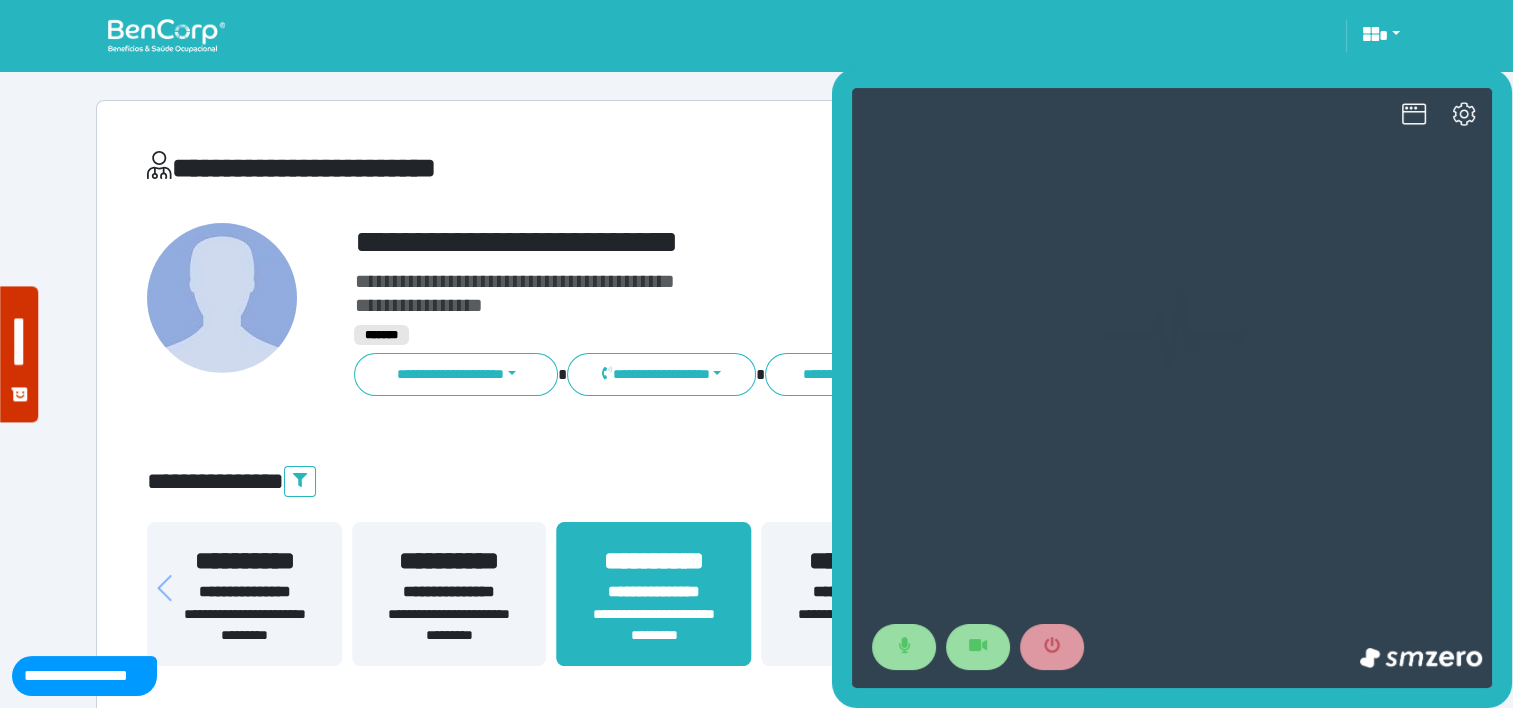 scroll, scrollTop: 0, scrollLeft: 0, axis: both 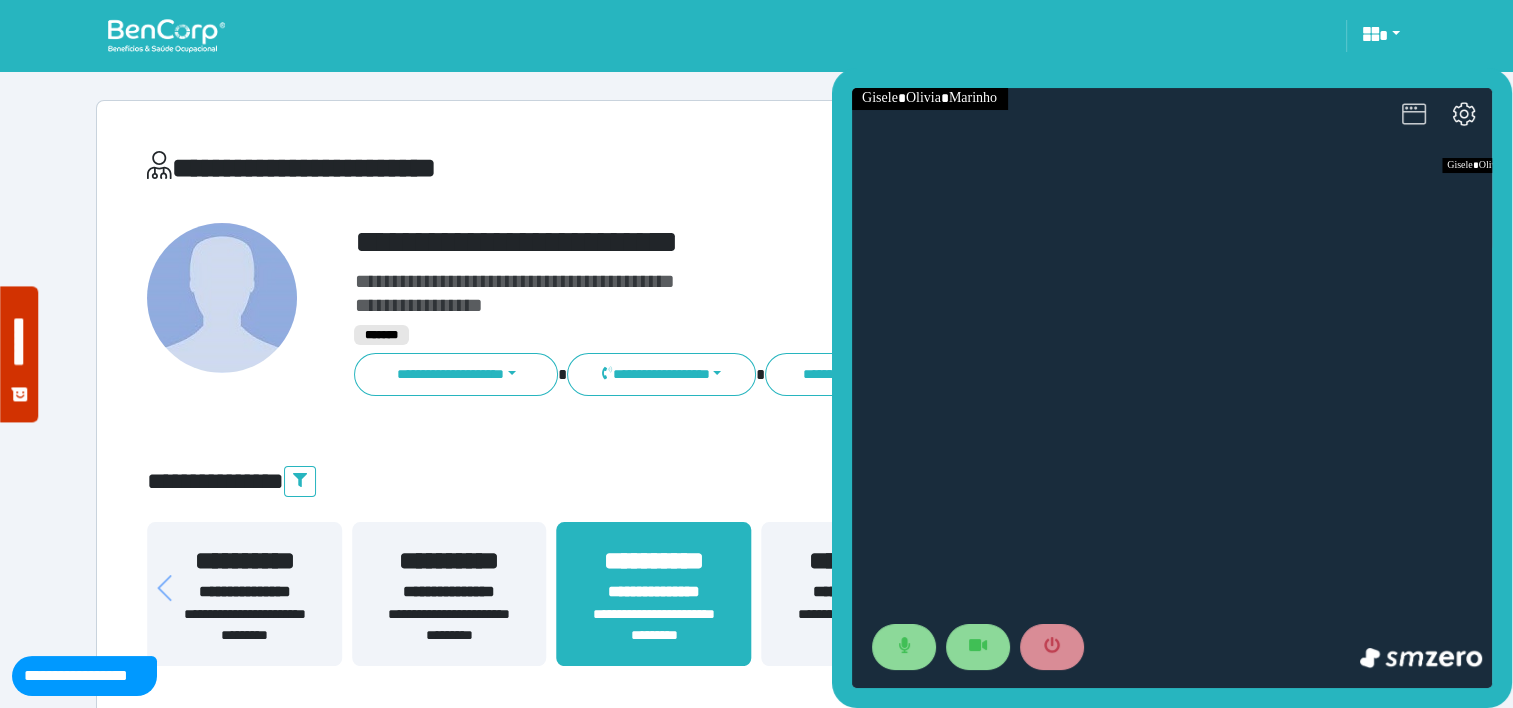 click 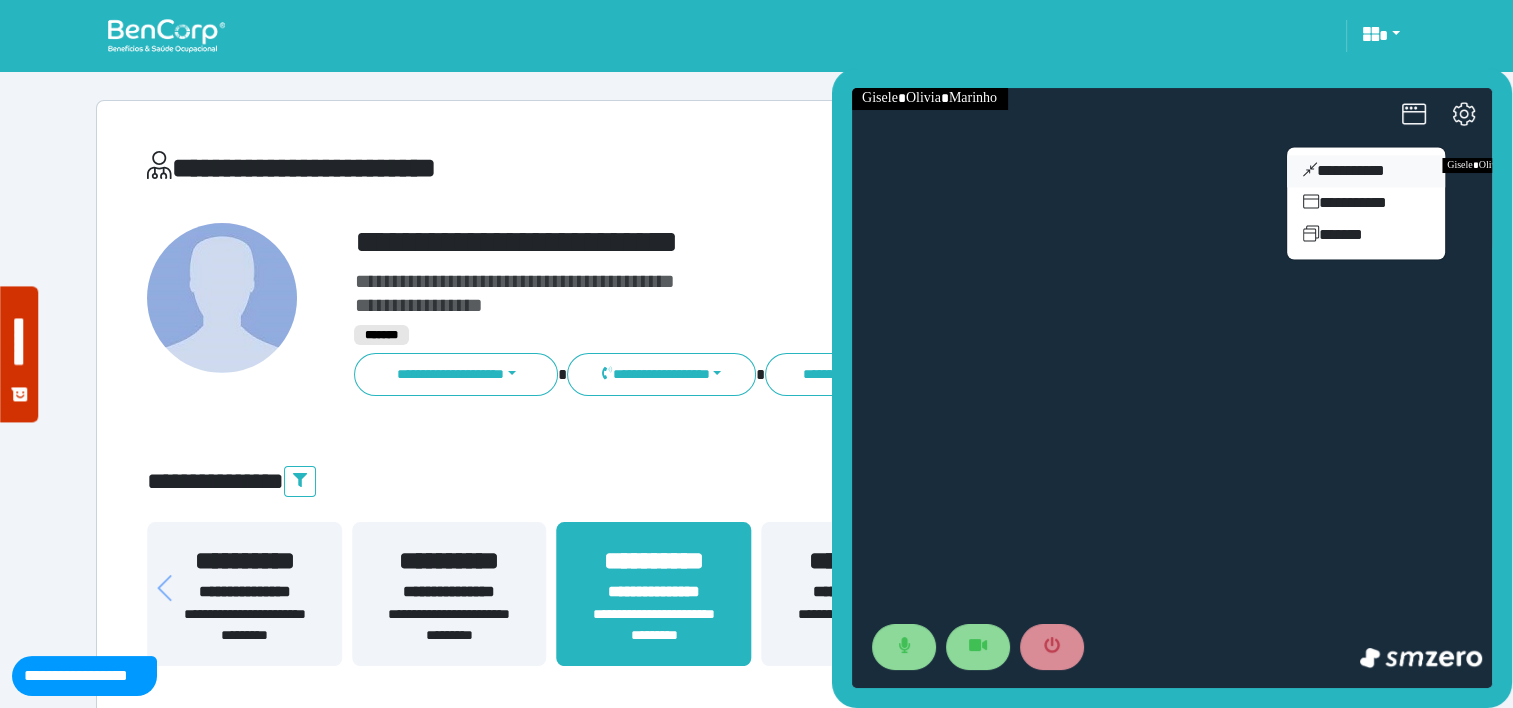 click on "**********" at bounding box center [1366, 171] 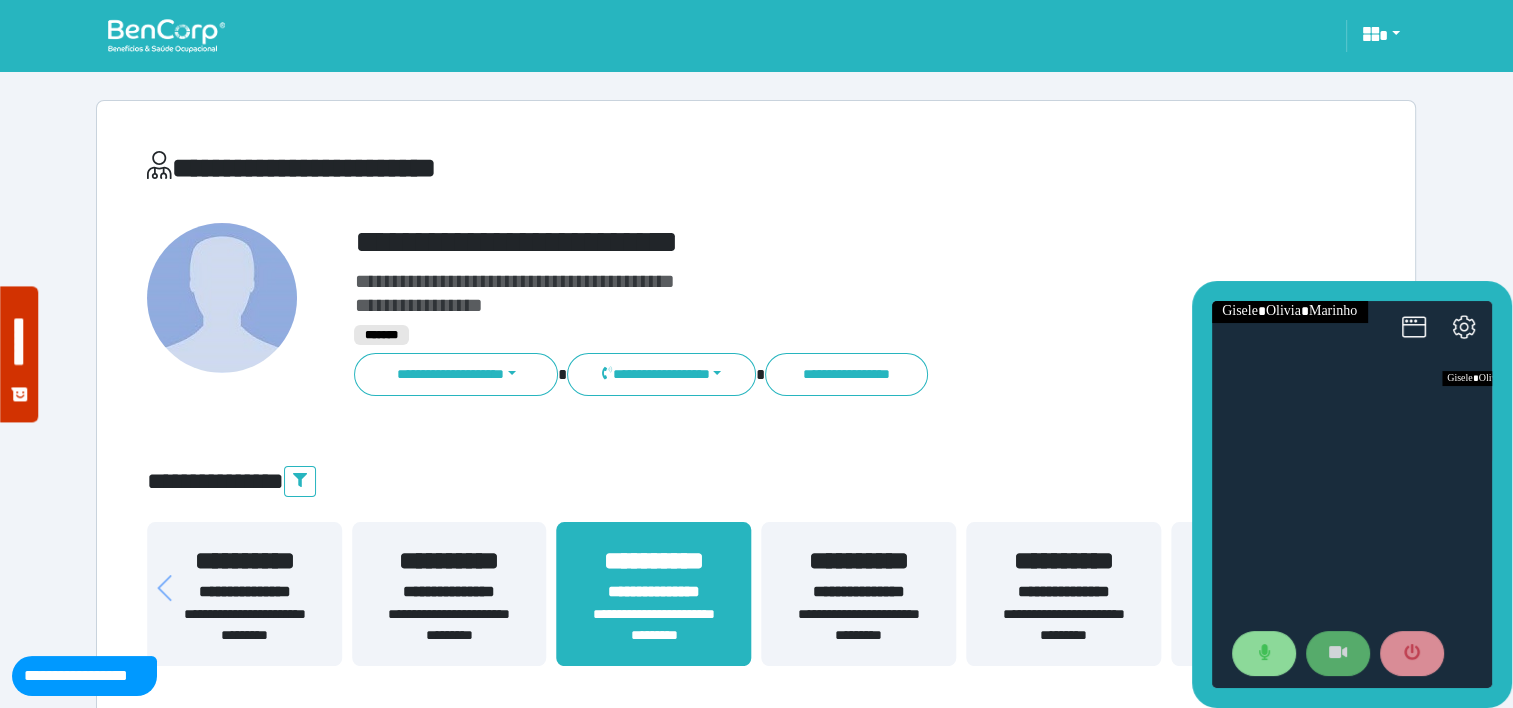 click at bounding box center (1338, 654) 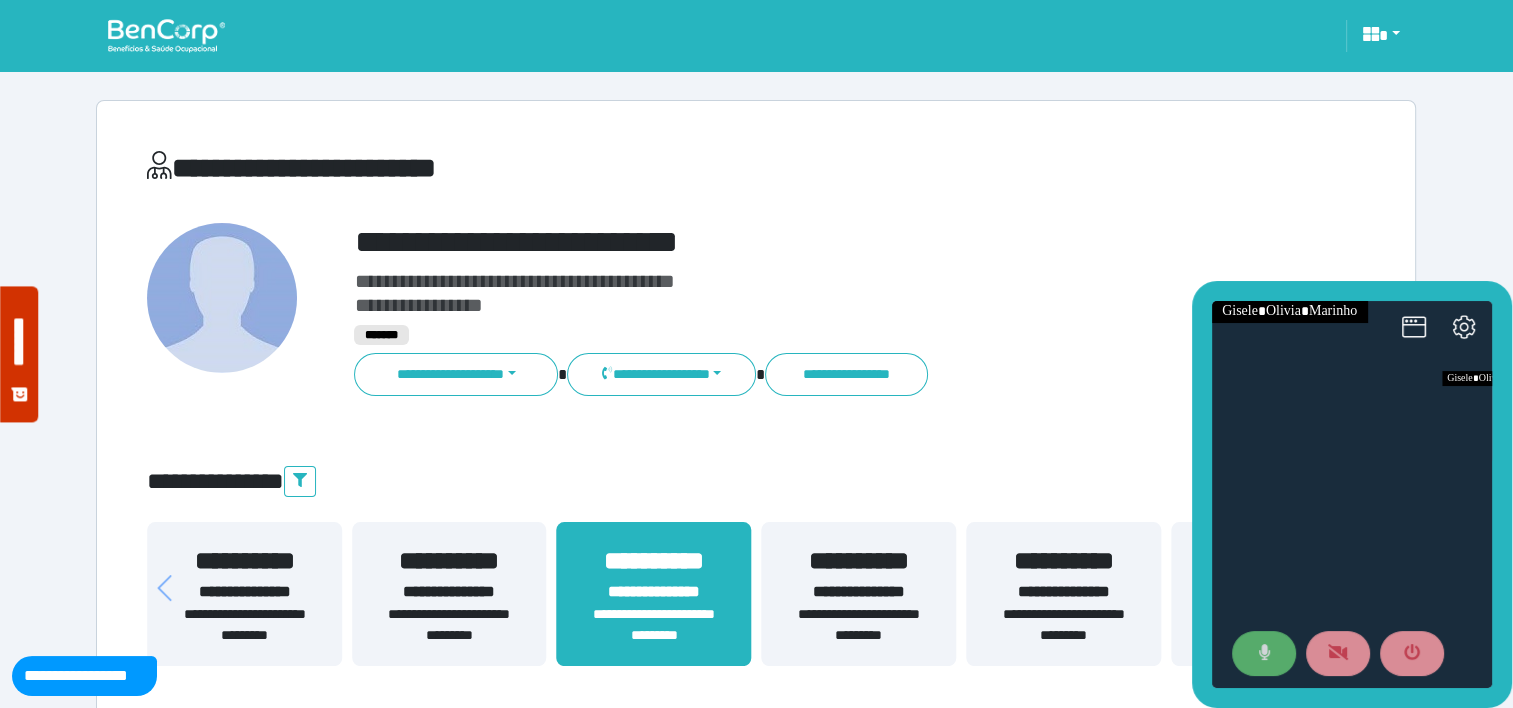 click at bounding box center (1264, 654) 